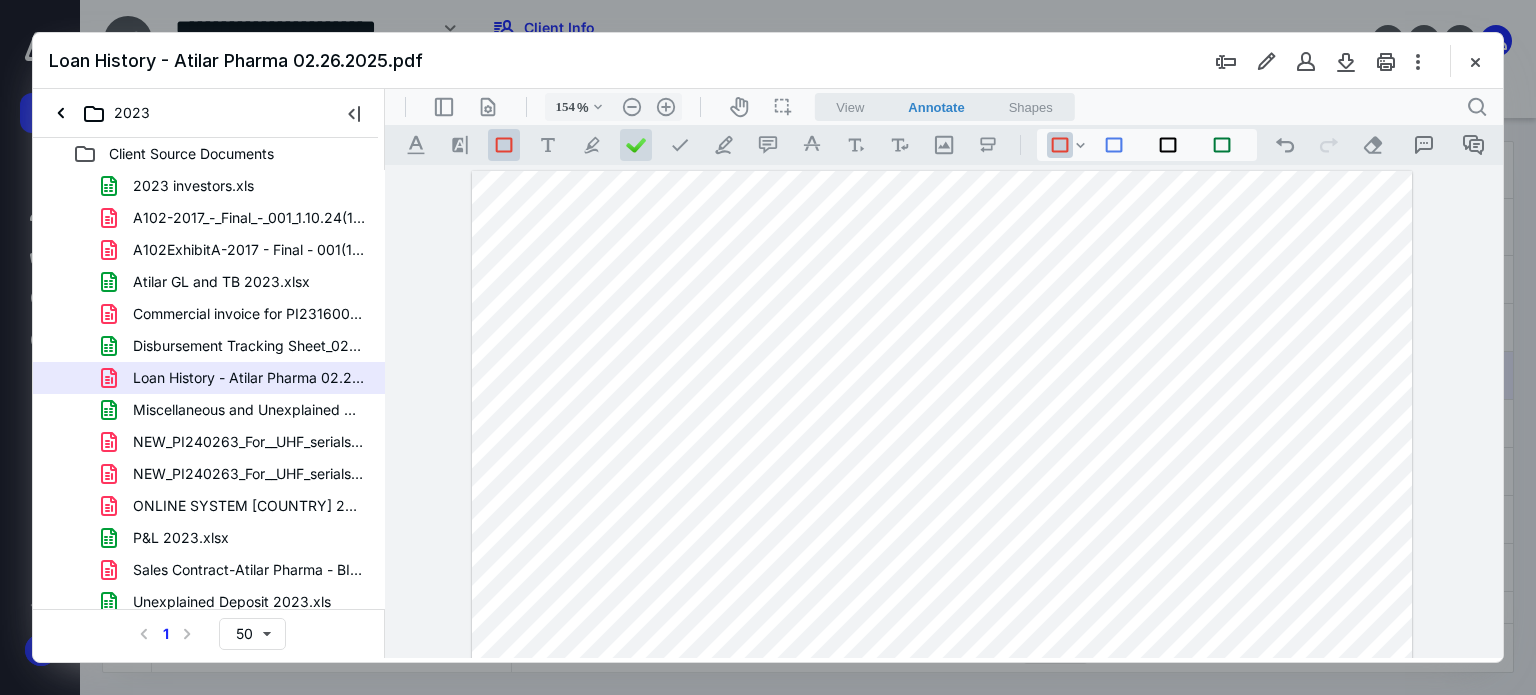 scroll, scrollTop: 0, scrollLeft: 0, axis: both 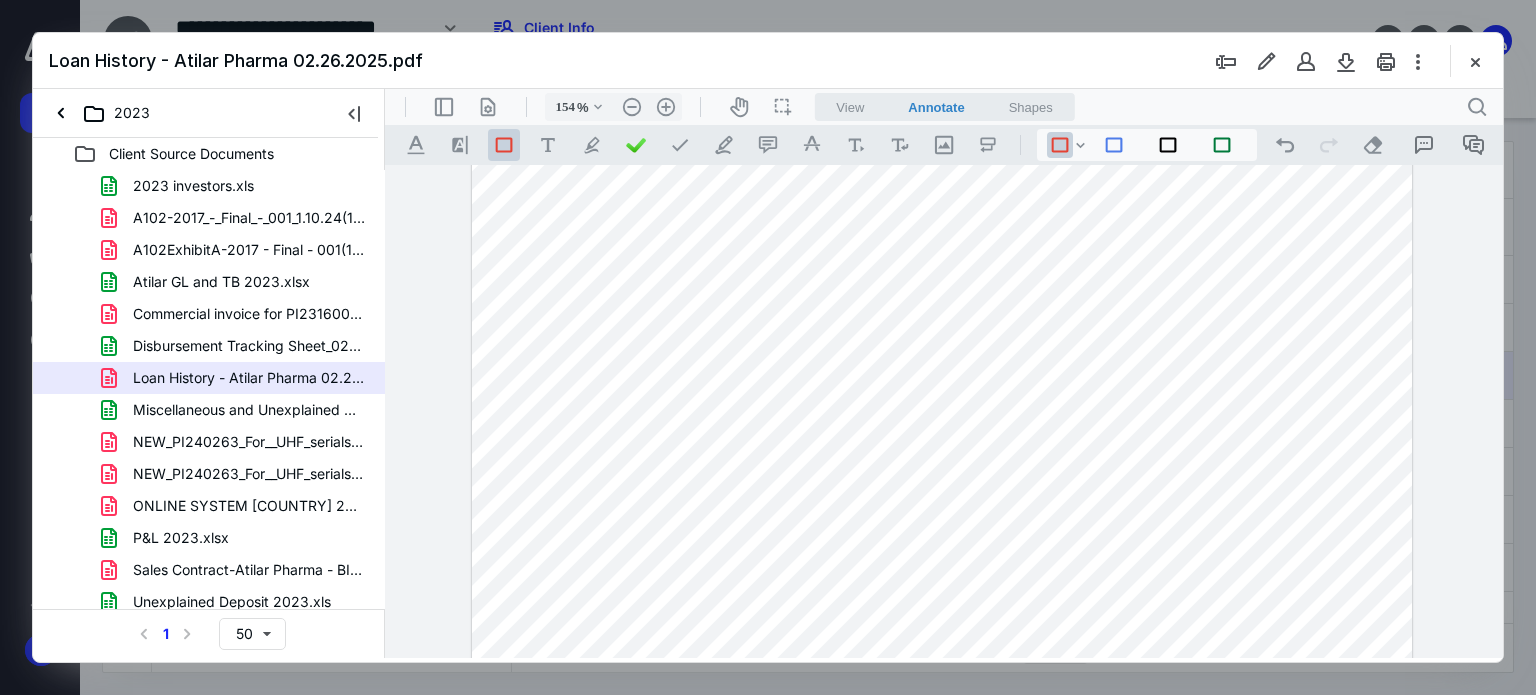 click on "**********" at bounding box center [944, 412] 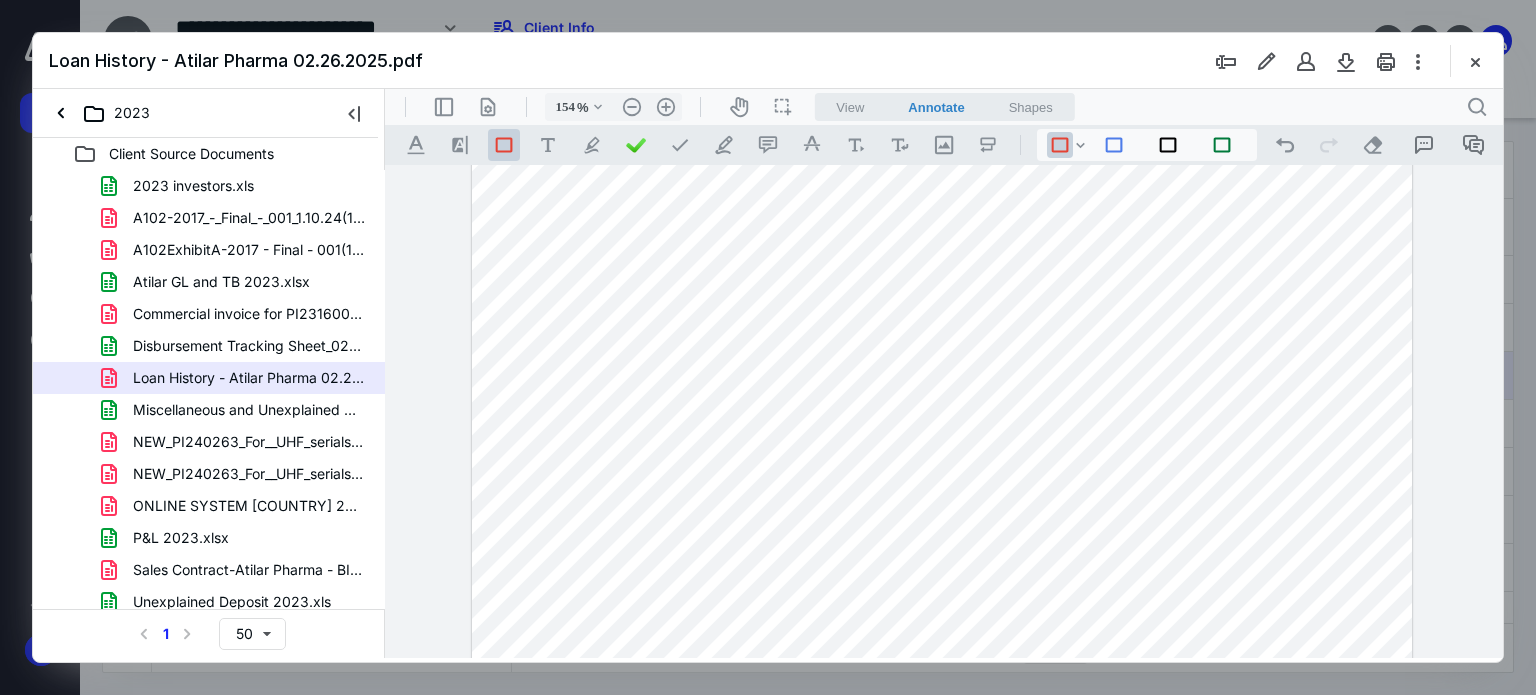 click on "Loan History - Atilar Pharma 02.26.2025.pdf" at bounding box center (768, 61) 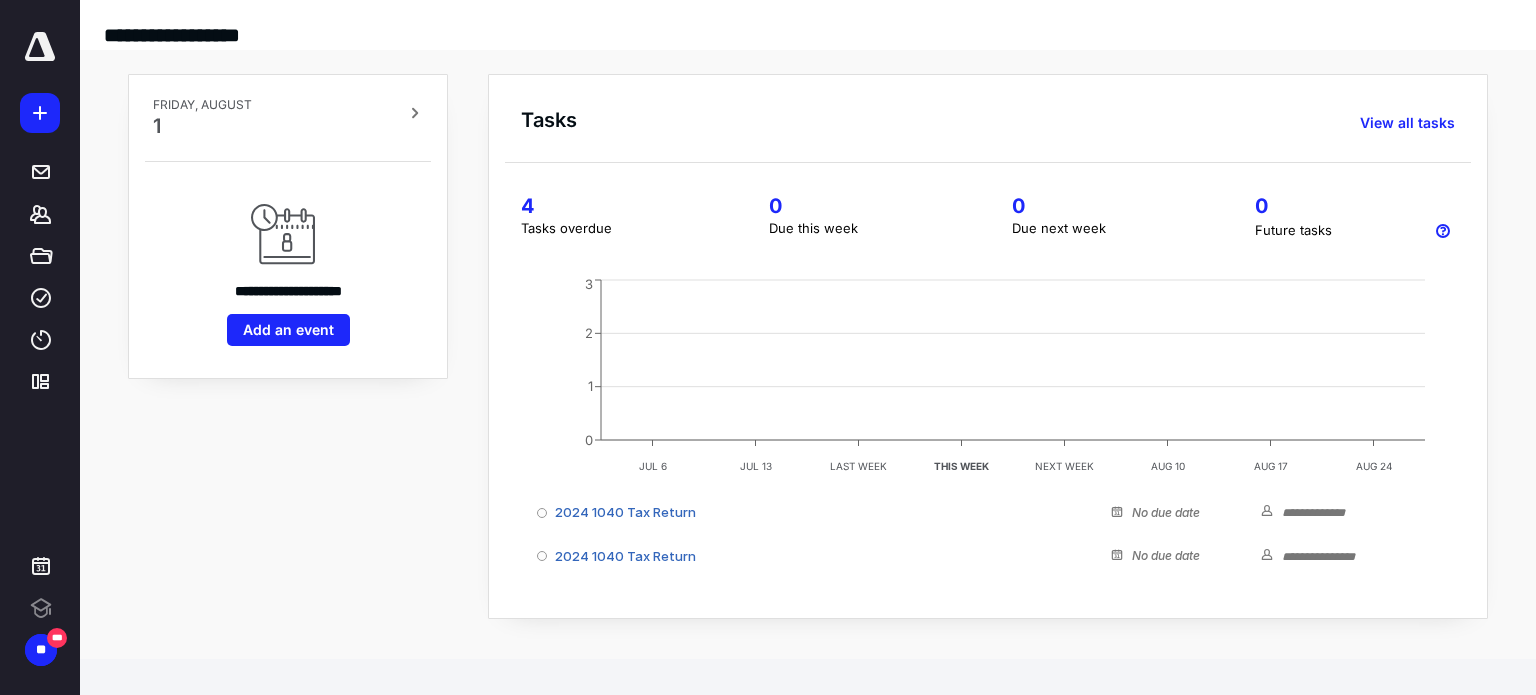 scroll, scrollTop: 0, scrollLeft: 0, axis: both 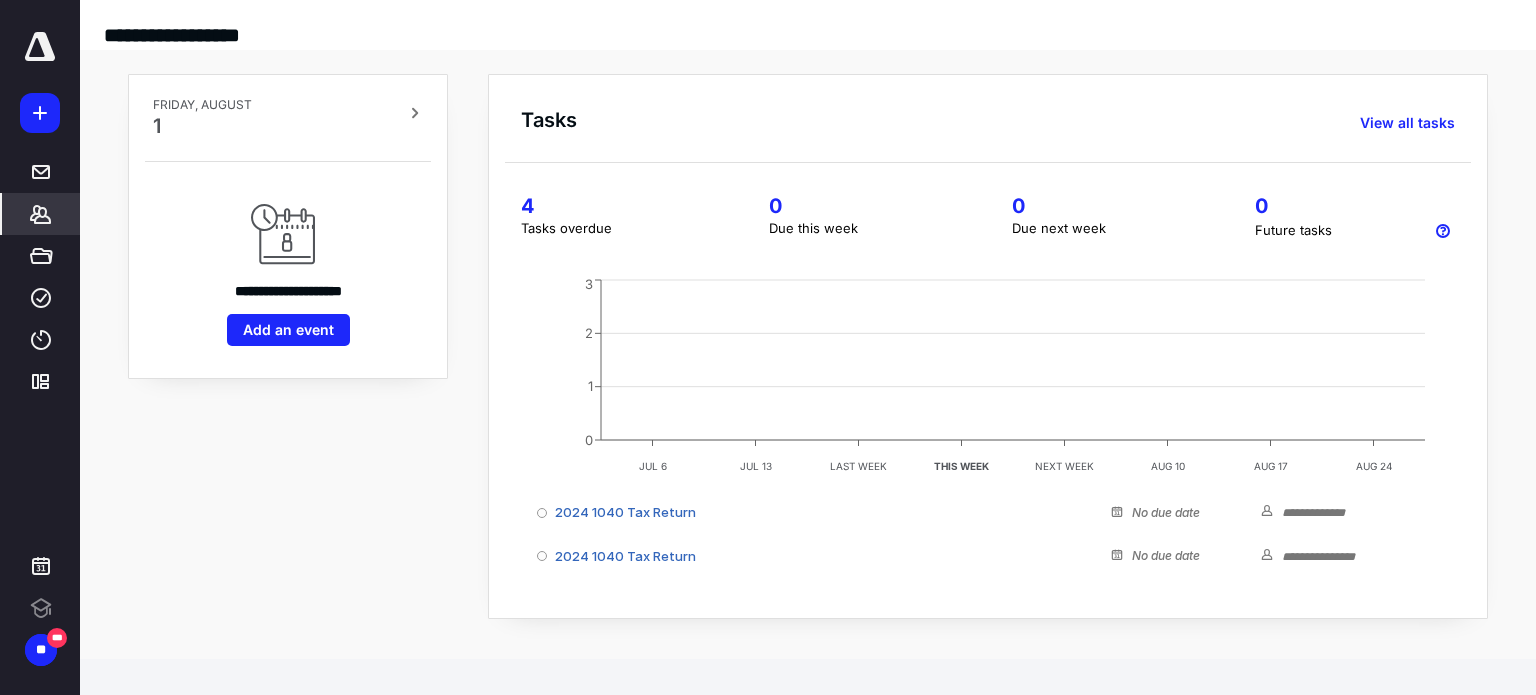 click 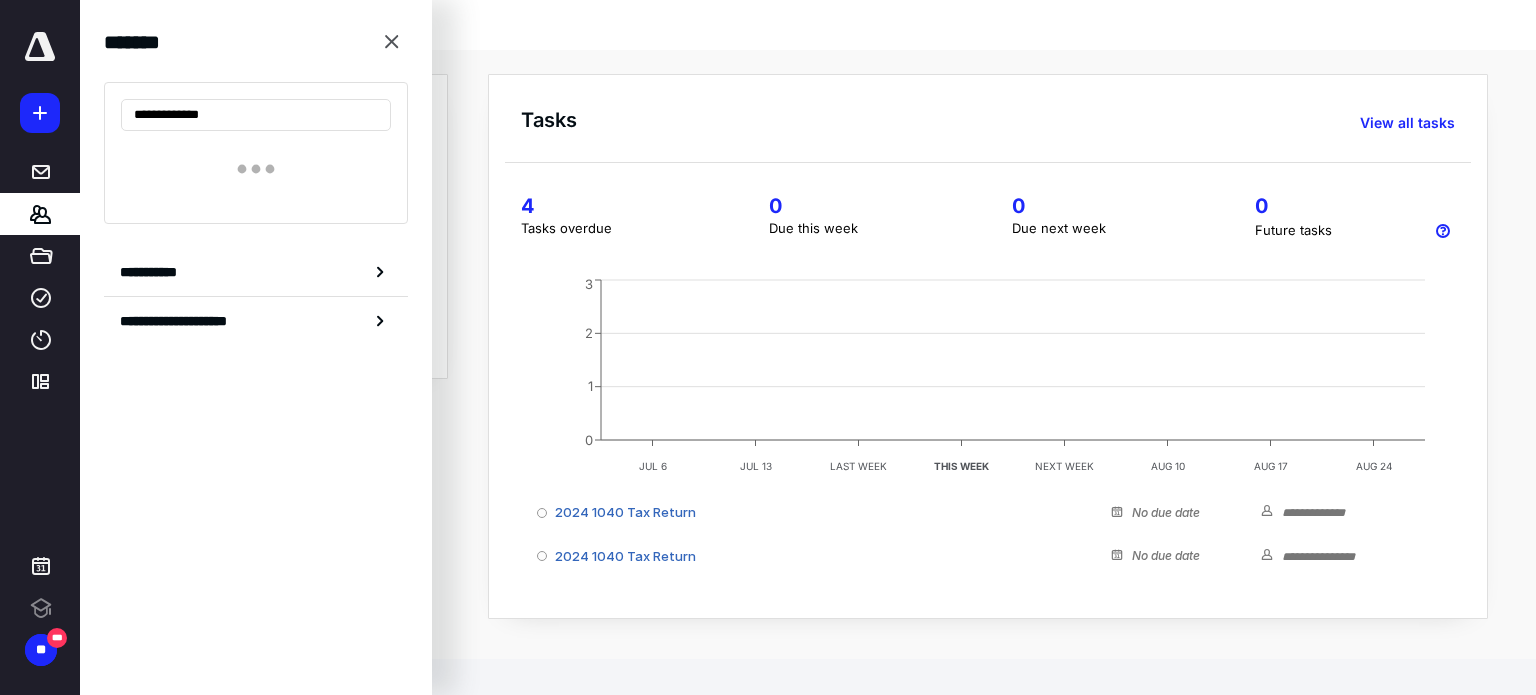 type on "**********" 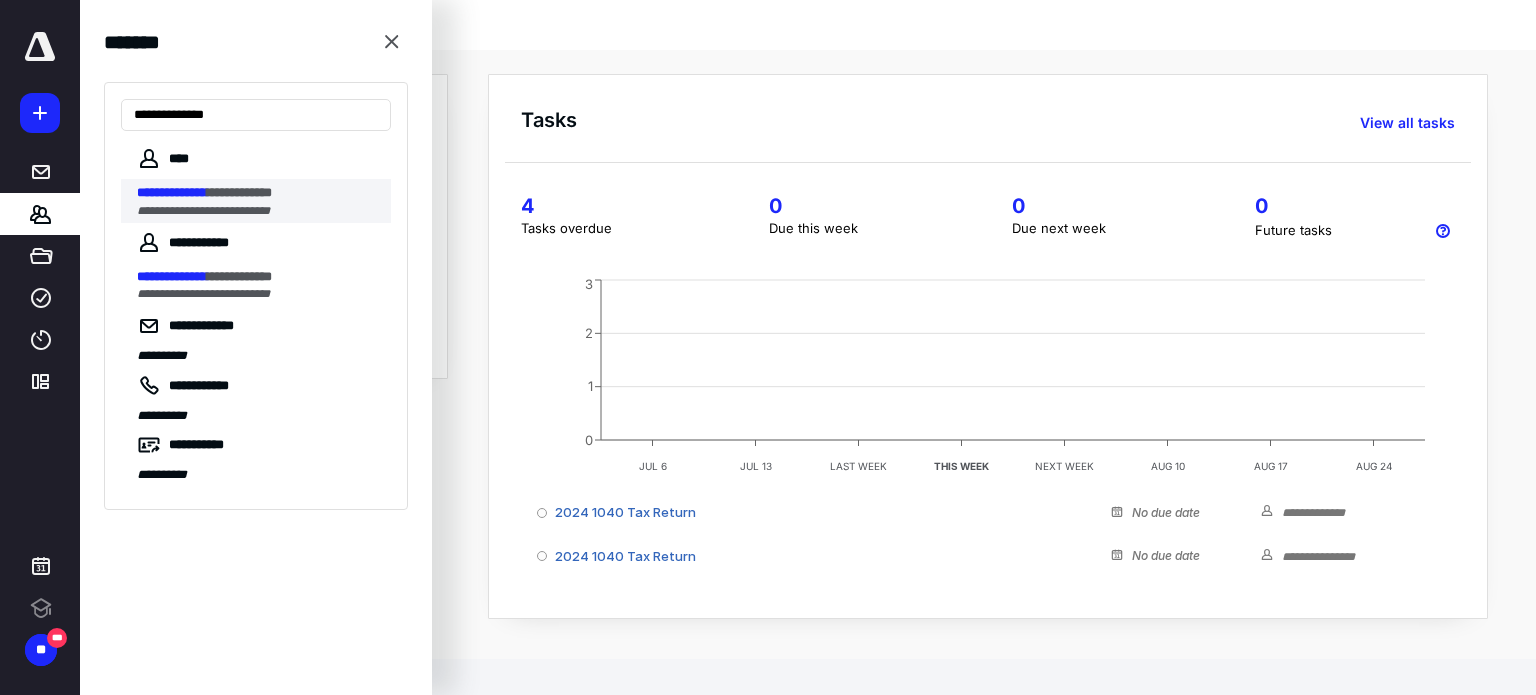 click on "**********" at bounding box center [203, 211] 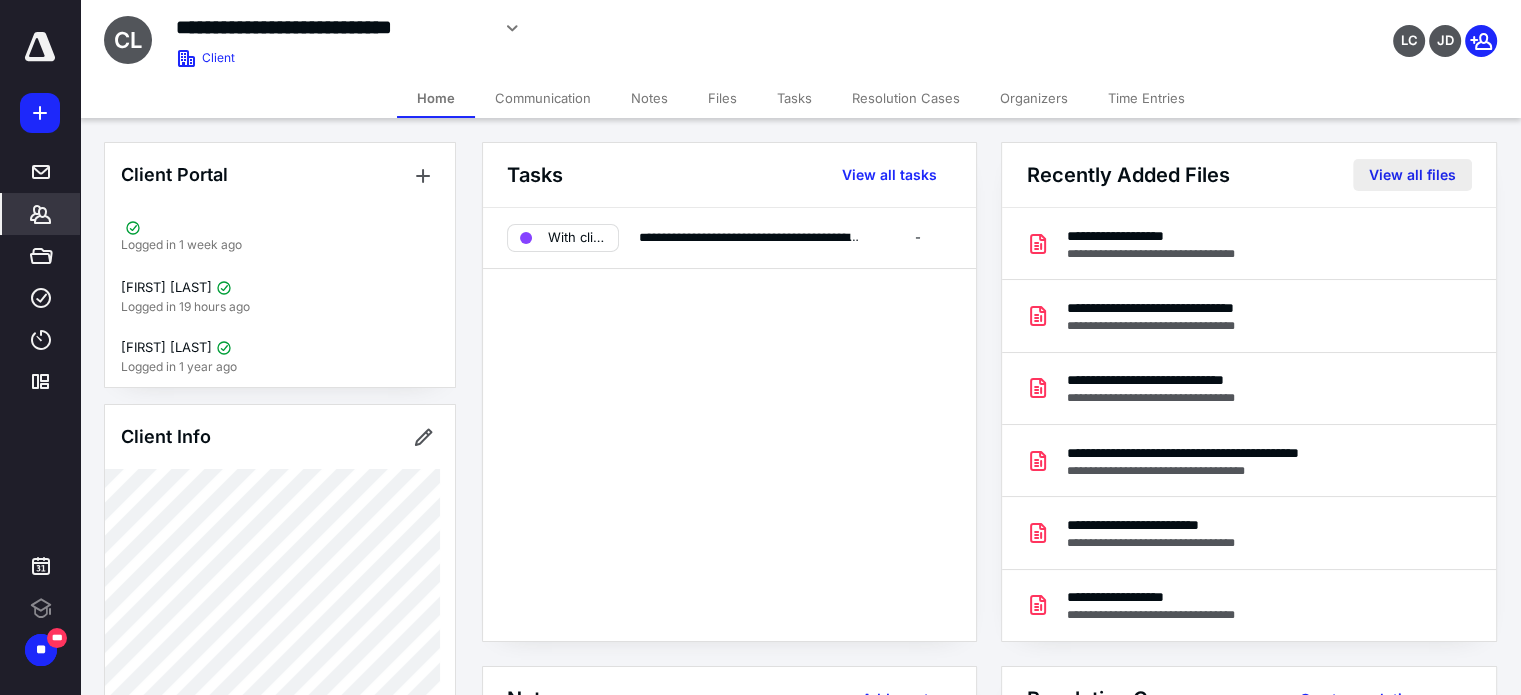 click on "View all files" at bounding box center [1412, 175] 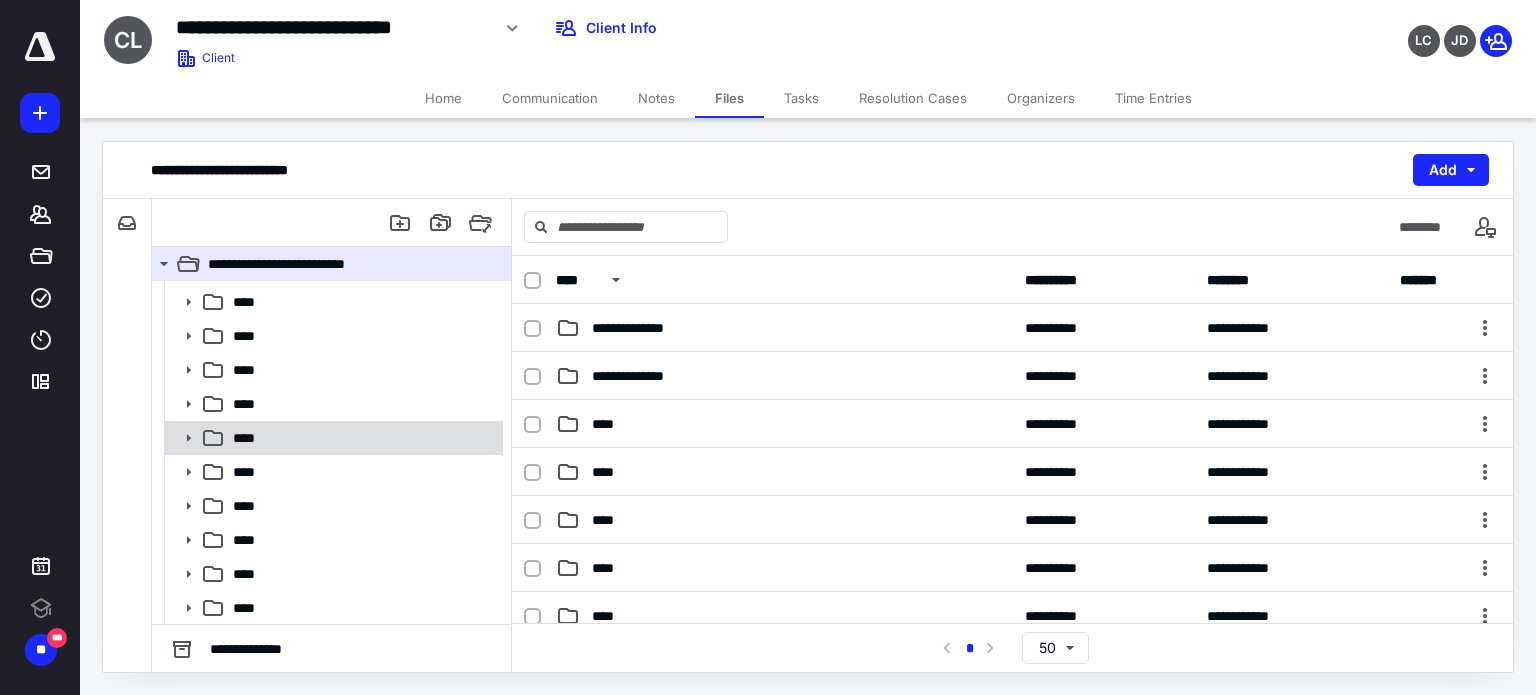 scroll, scrollTop: 97, scrollLeft: 0, axis: vertical 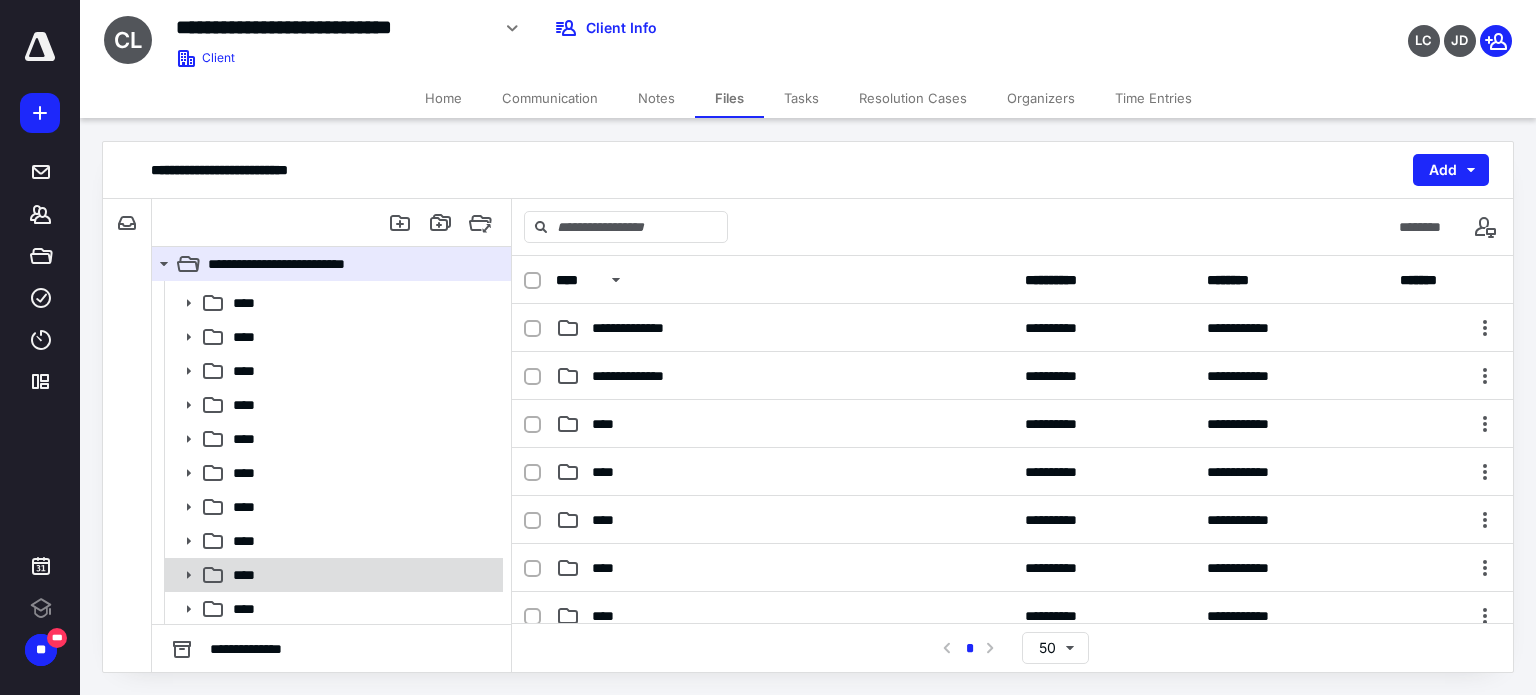 click at bounding box center [182, 575] 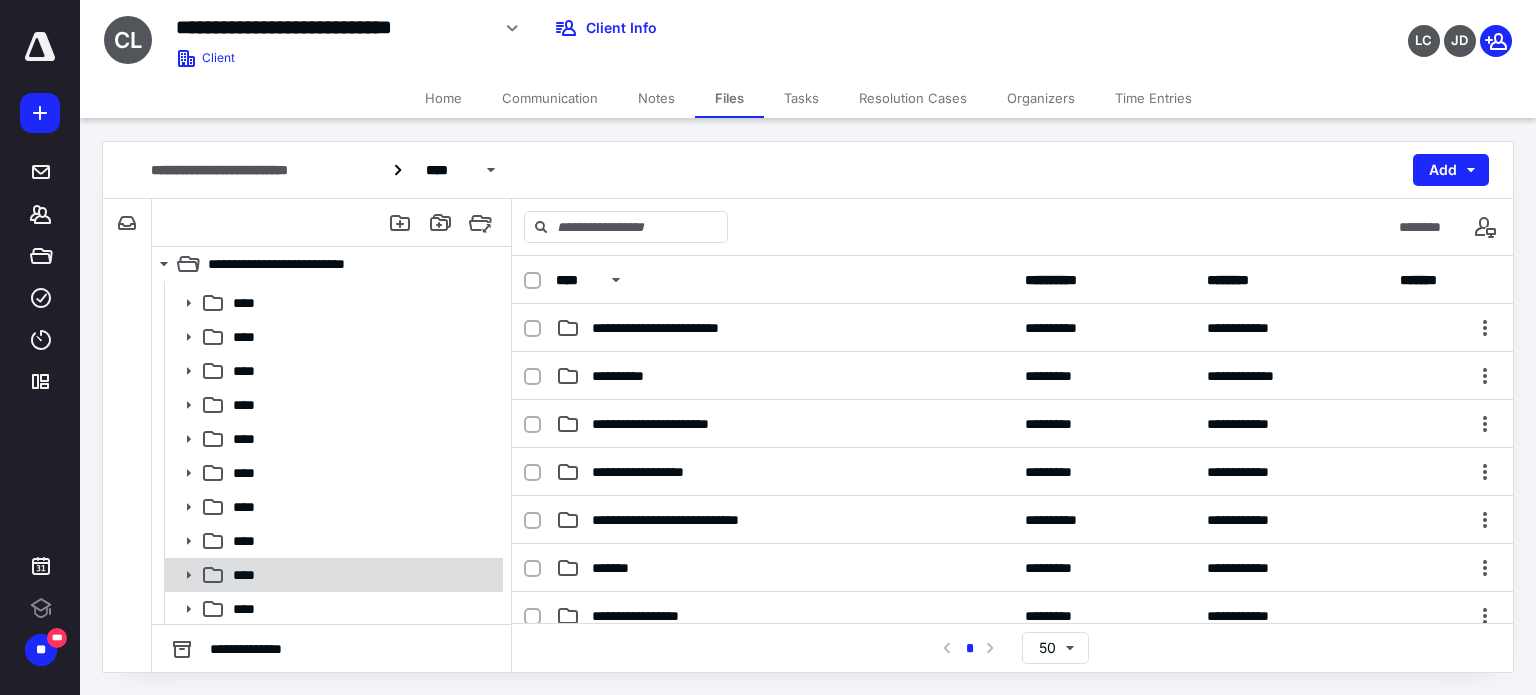 click 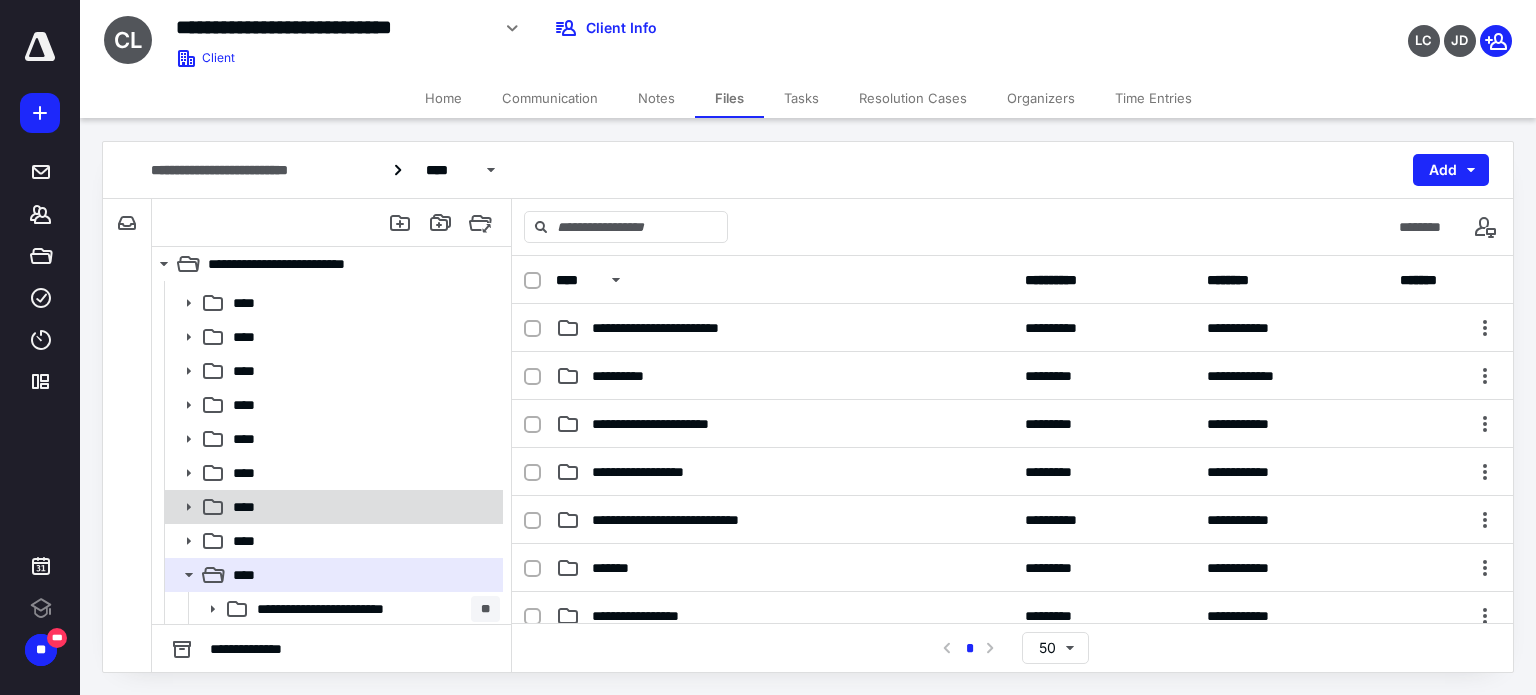 scroll, scrollTop: 438, scrollLeft: 0, axis: vertical 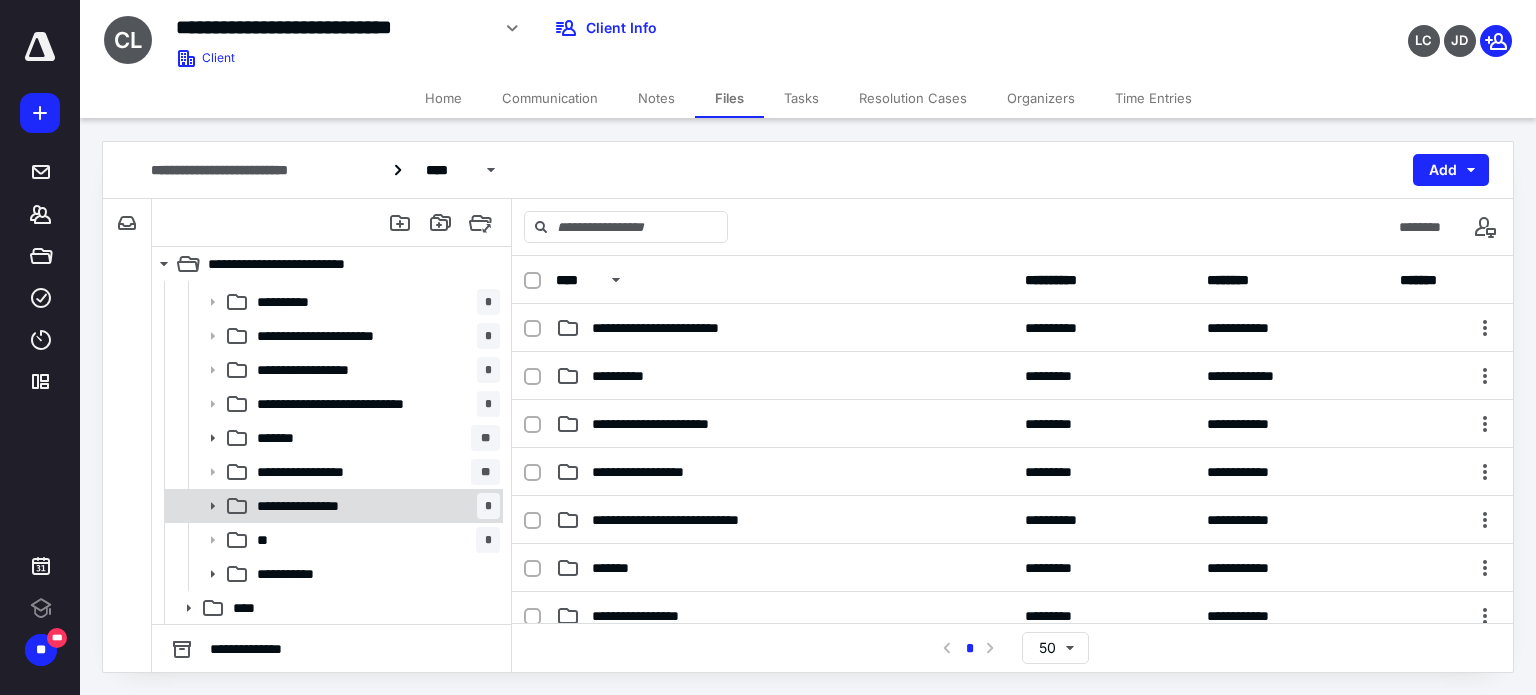 click on "**********" at bounding box center (320, 506) 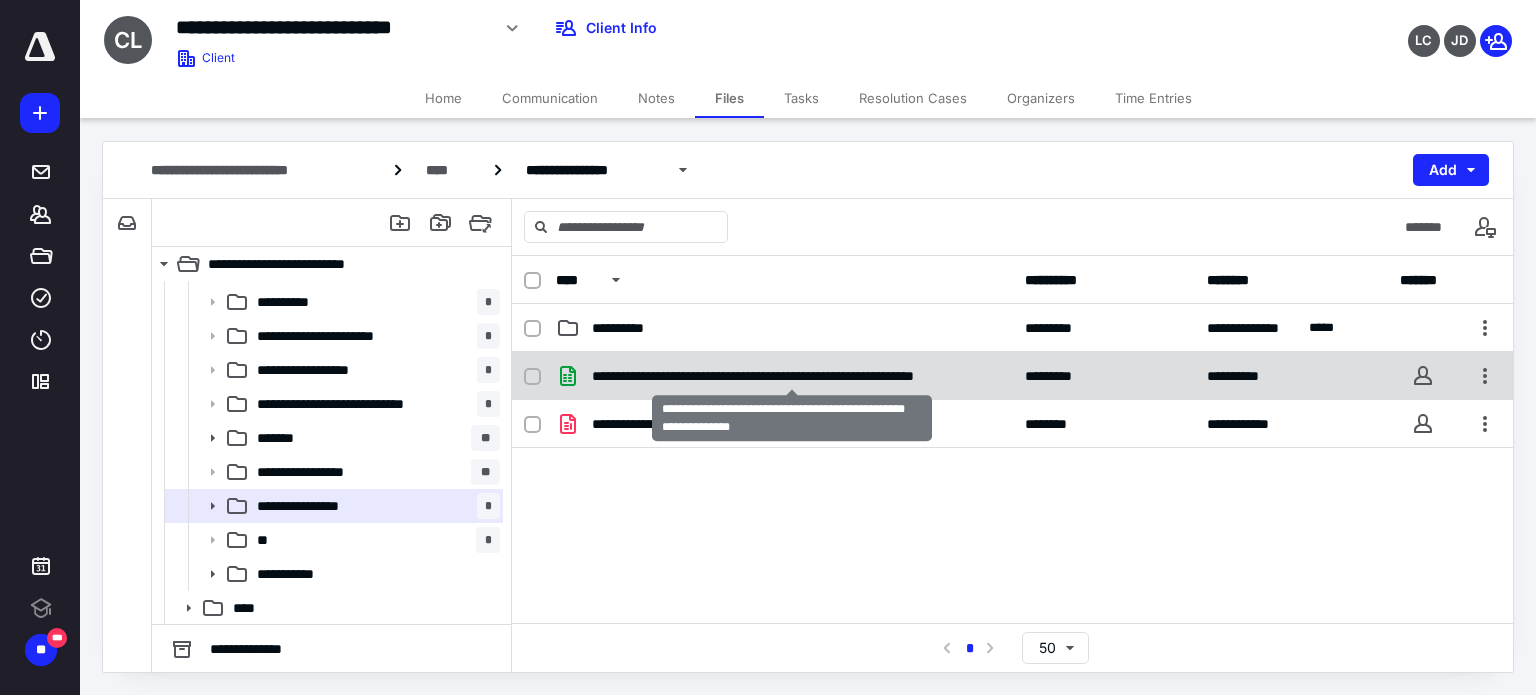 checkbox on "true" 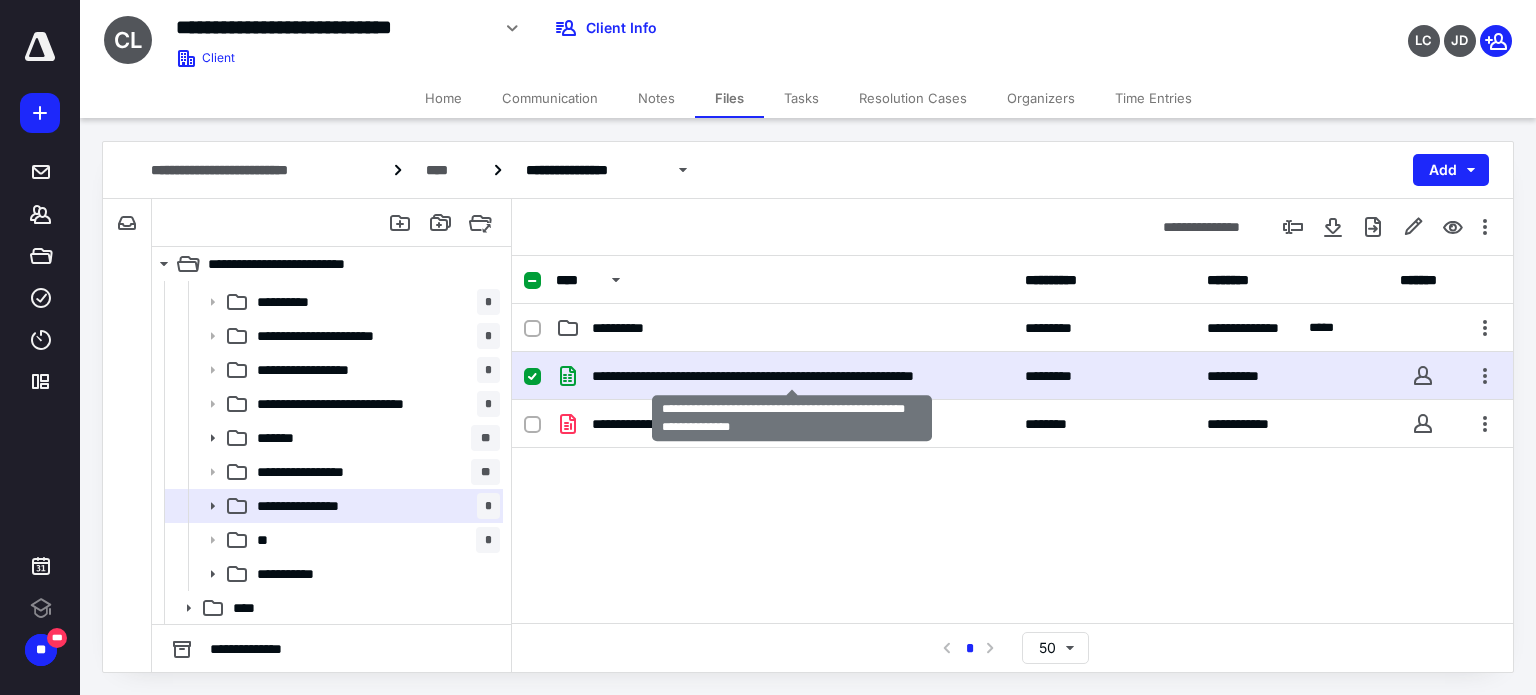 drag, startPoint x: 719, startPoint y: 373, endPoint x: 688, endPoint y: 372, distance: 31.016125 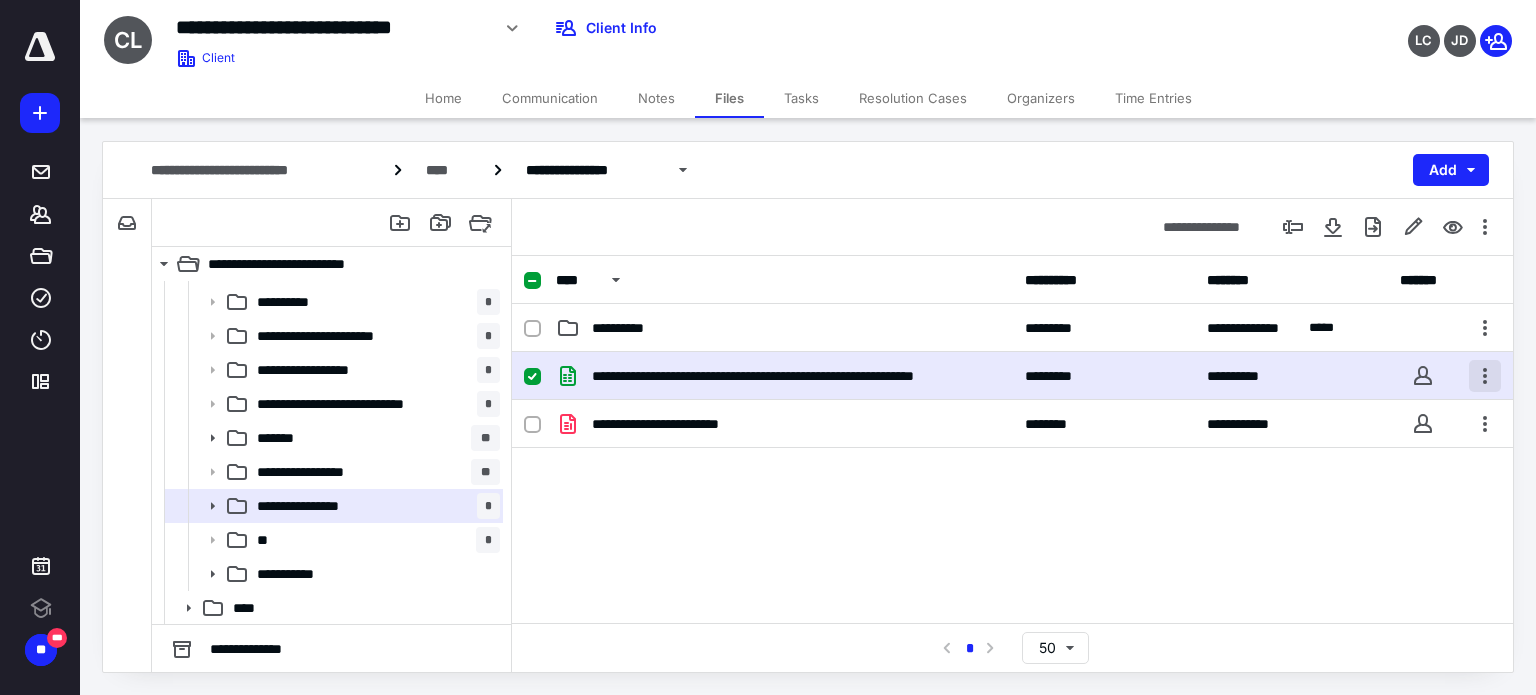 click at bounding box center [1485, 376] 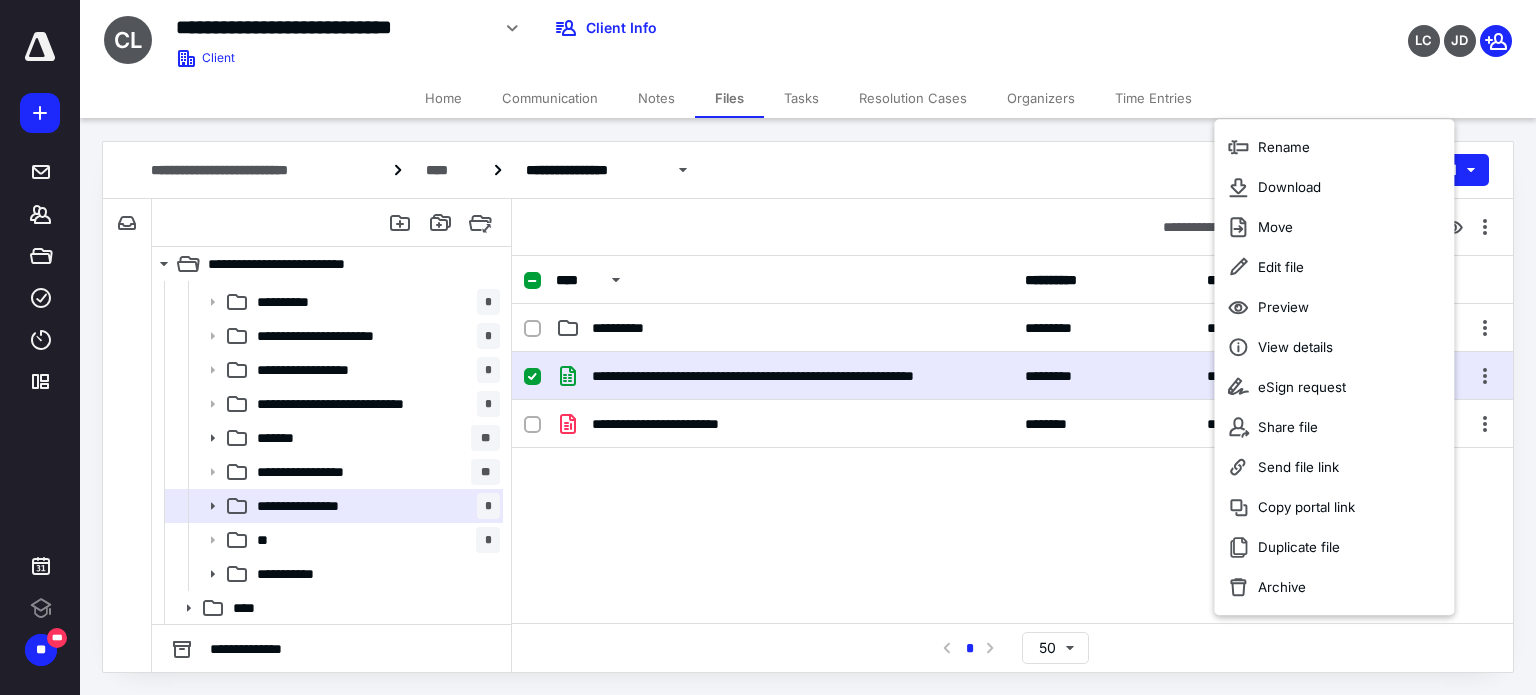 click on "*********" at bounding box center (1104, 376) 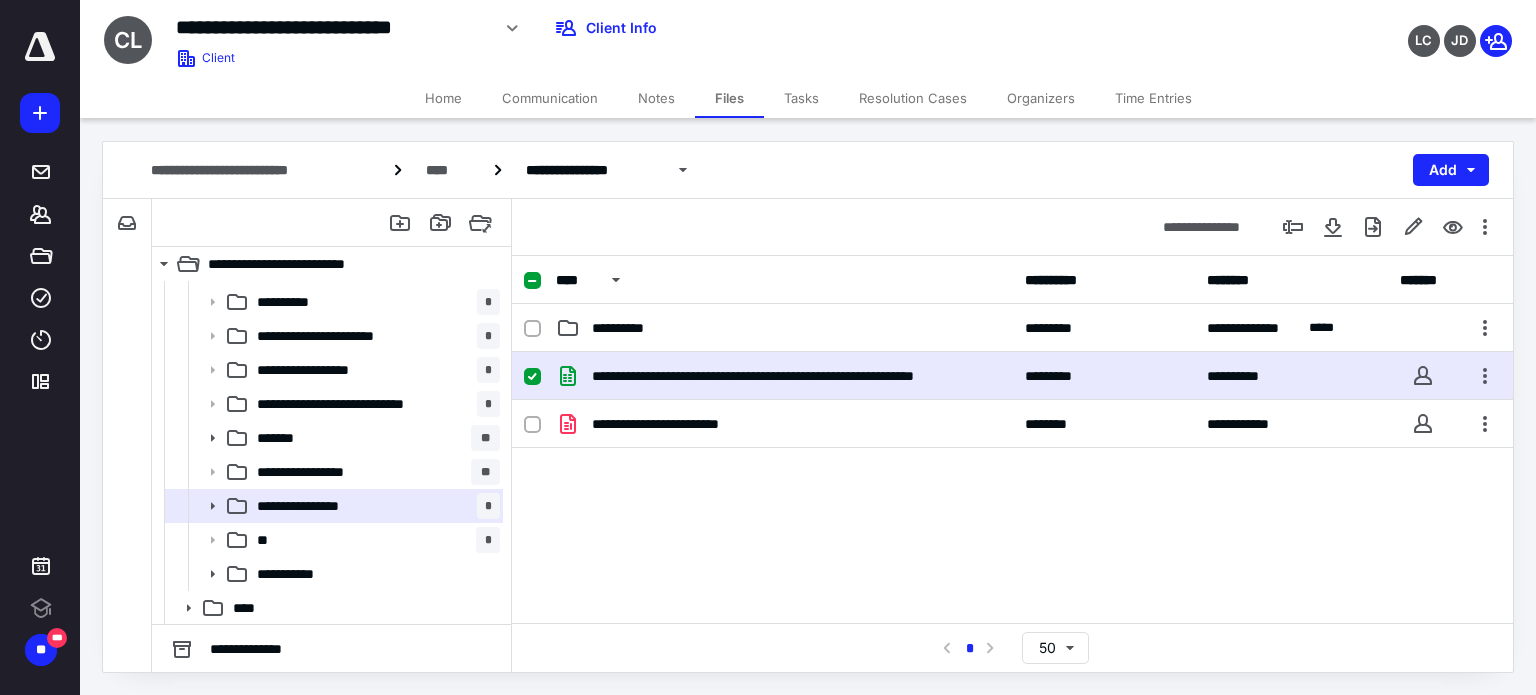 click on "*********" at bounding box center [1104, 376] 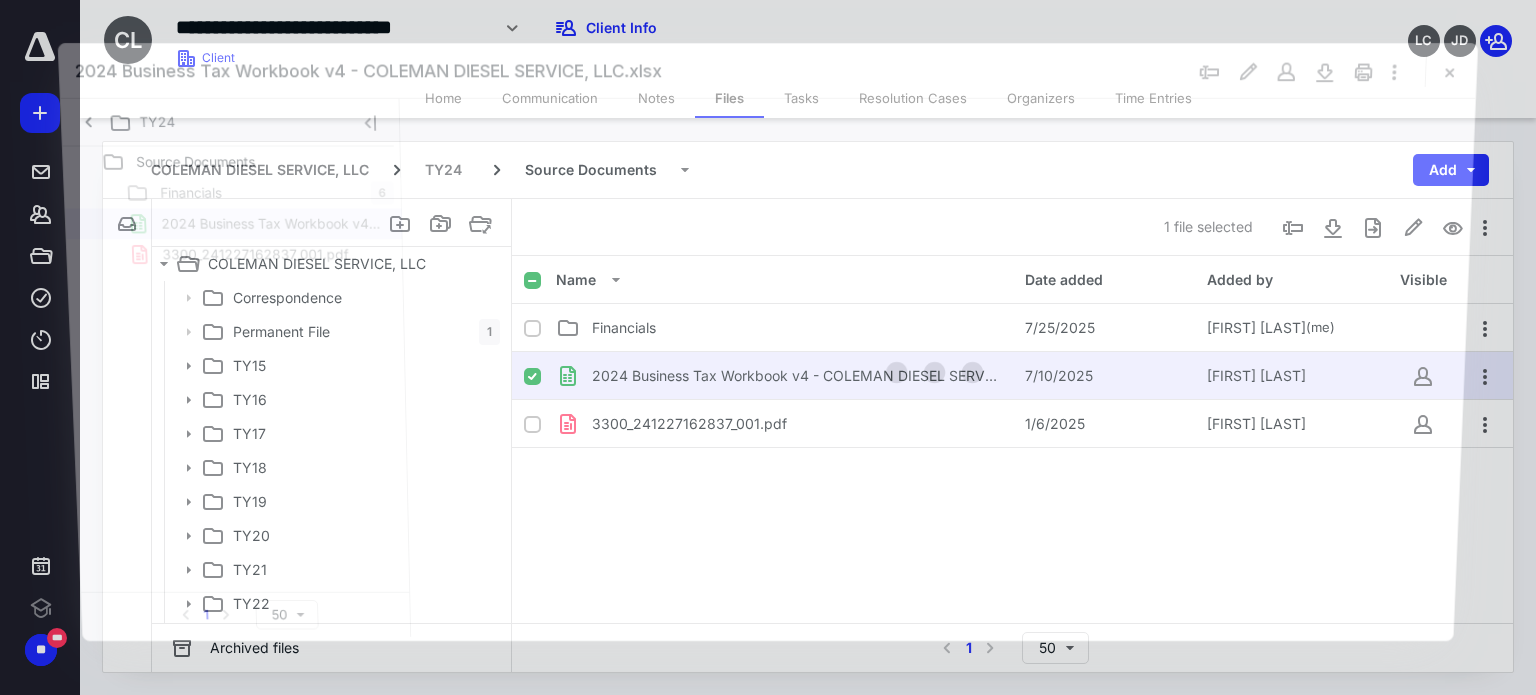 scroll, scrollTop: 438, scrollLeft: 0, axis: vertical 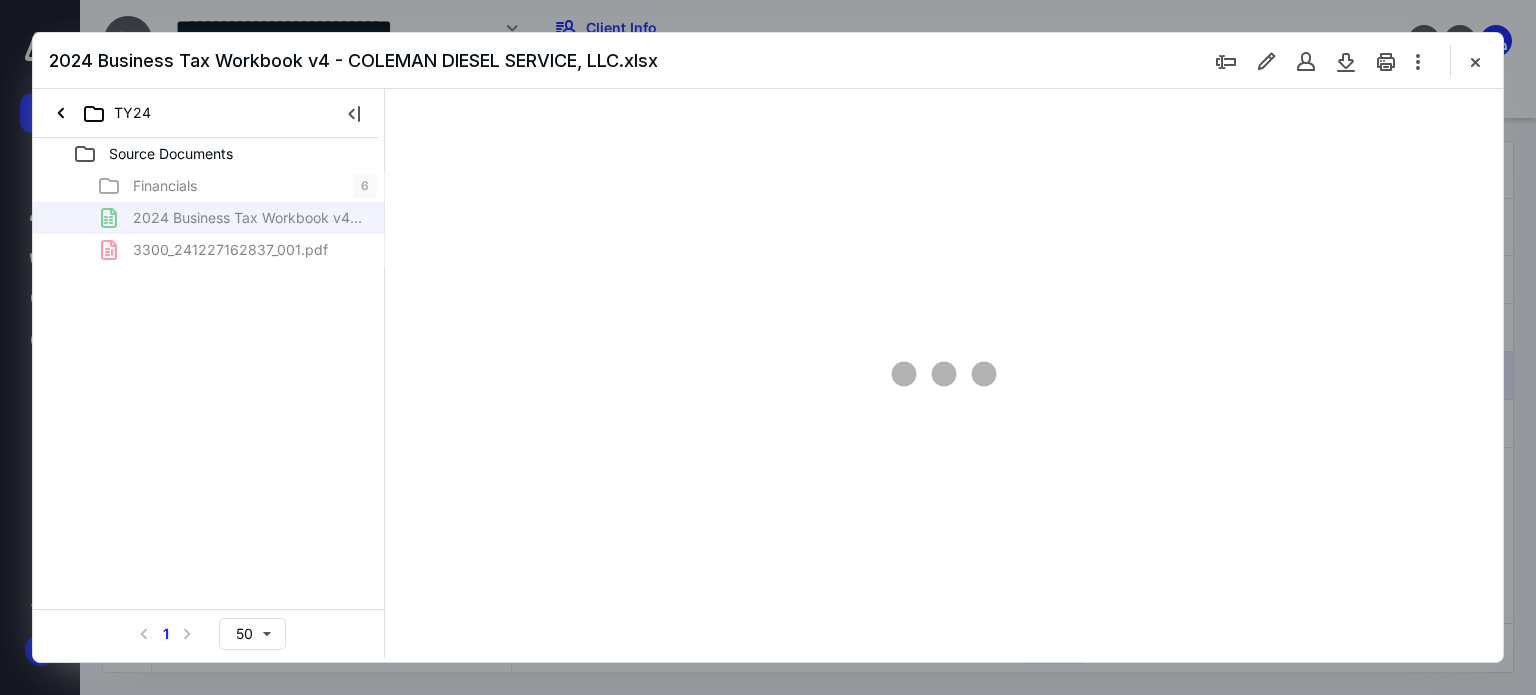type on "73" 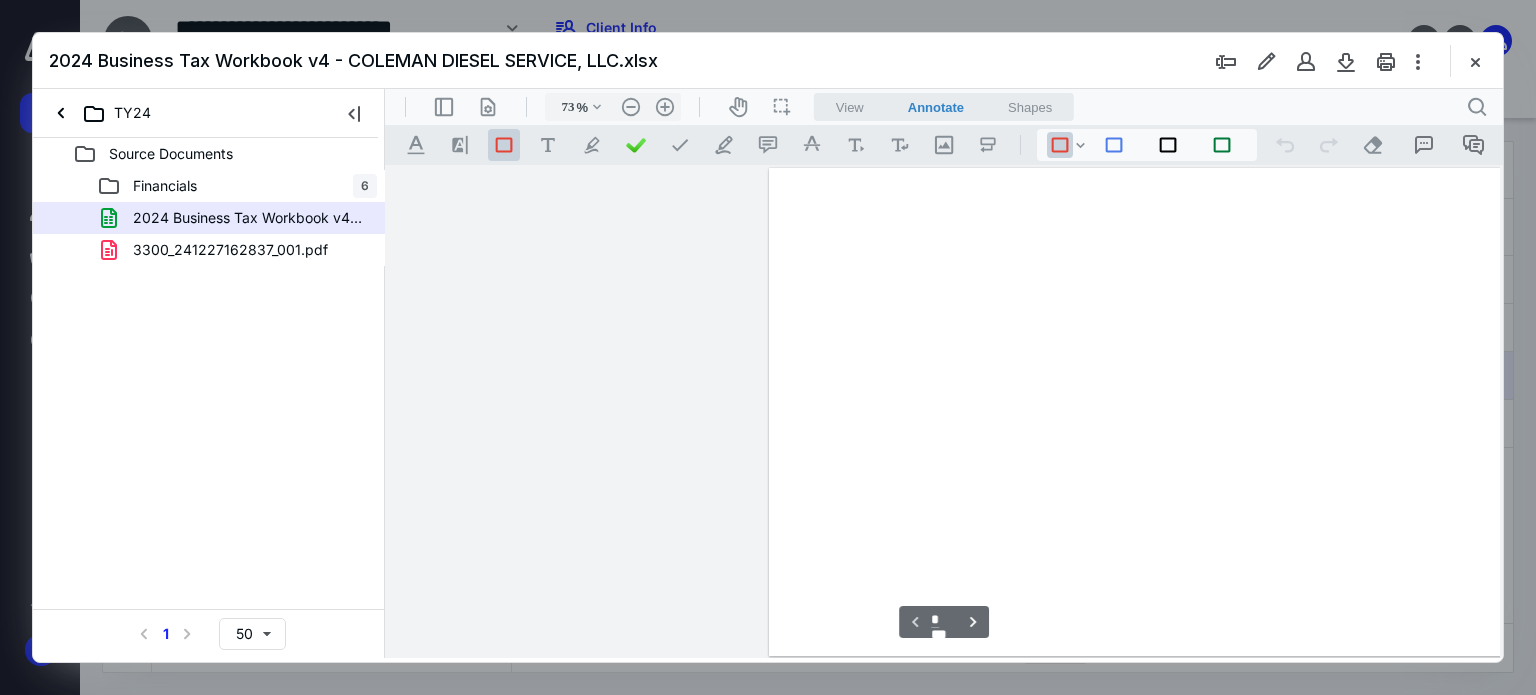 scroll, scrollTop: 79, scrollLeft: 216, axis: both 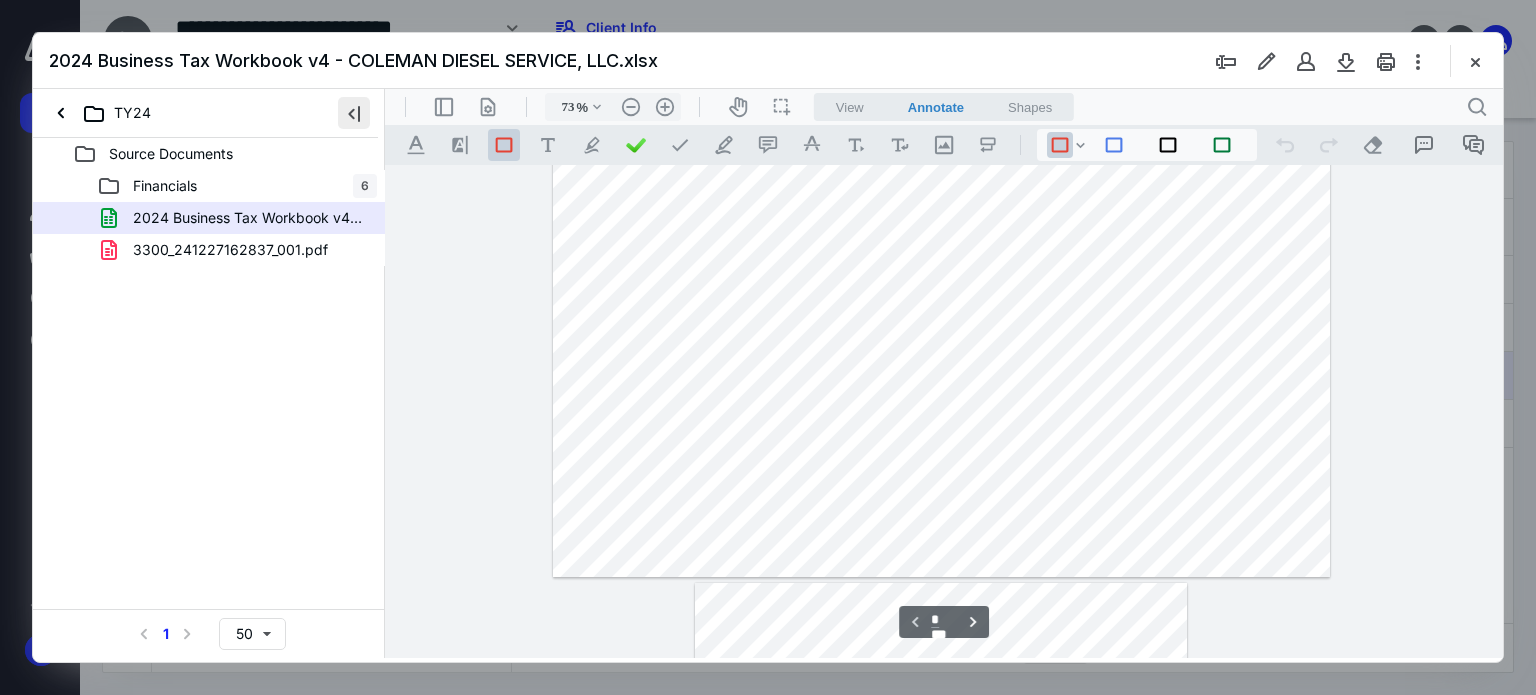 click at bounding box center [354, 113] 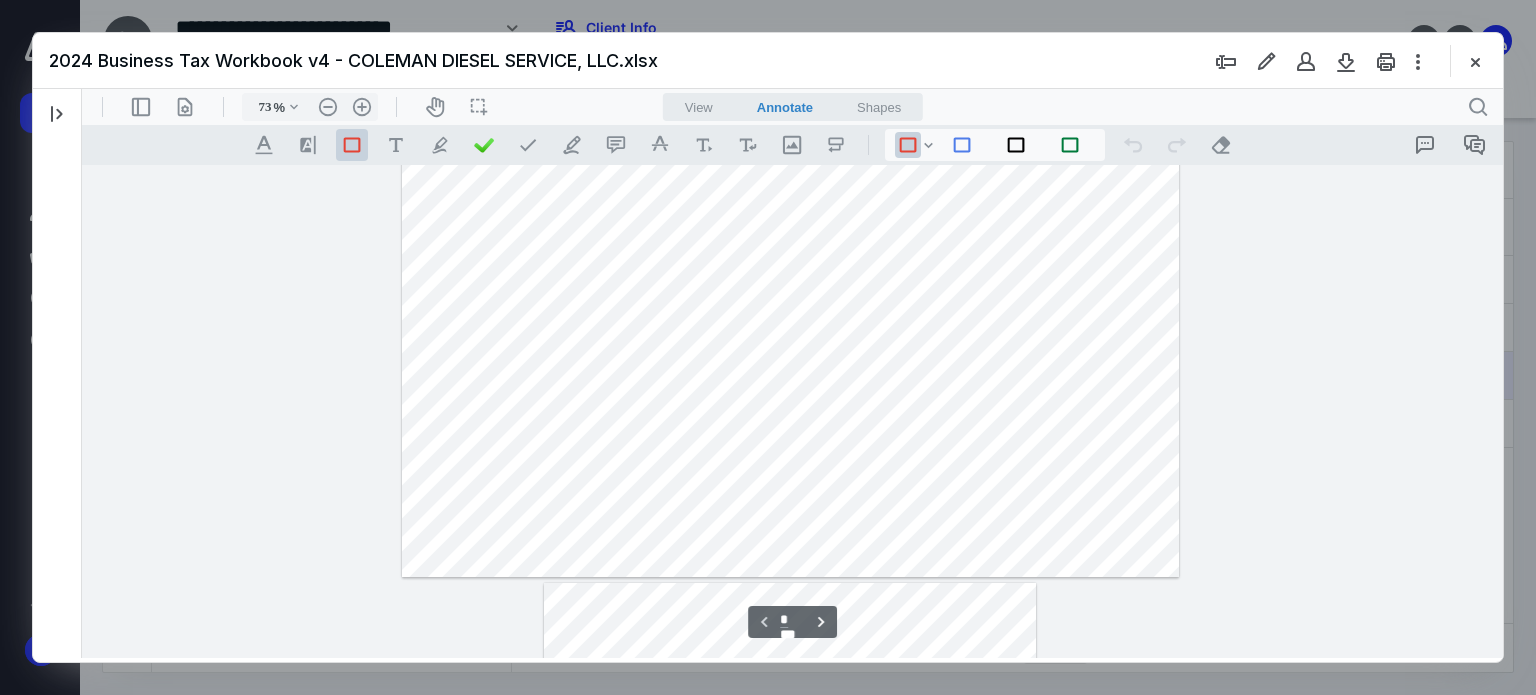 type on "*" 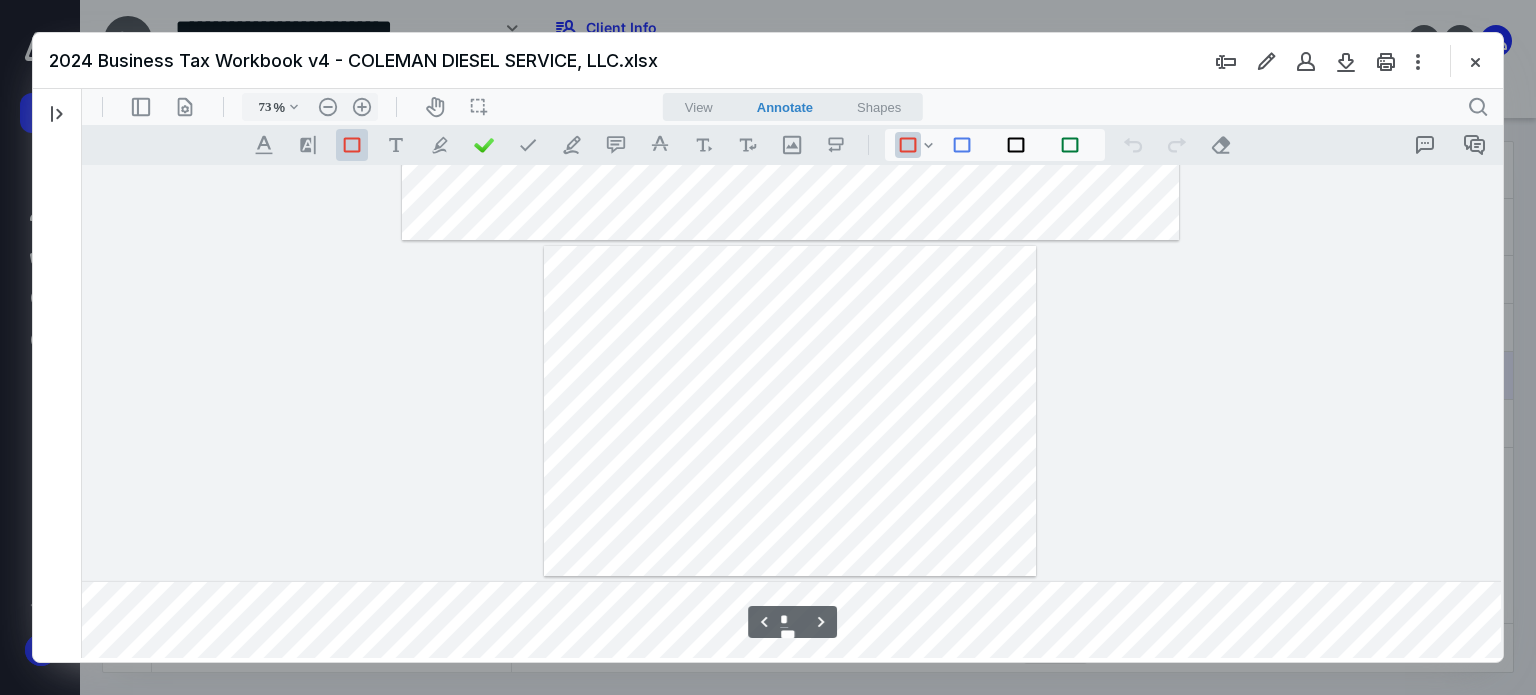 scroll, scrollTop: 416, scrollLeft: 64, axis: both 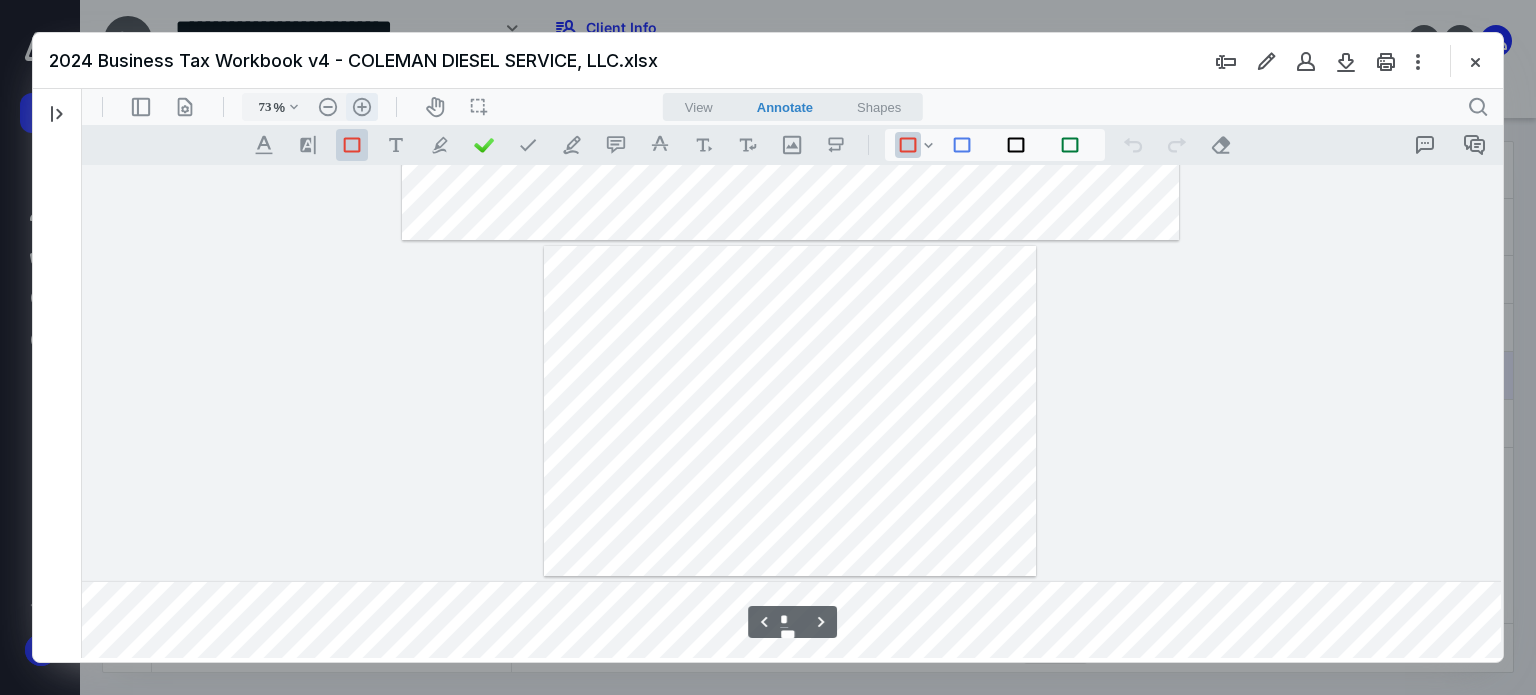 click on ".cls-1{fill:#abb0c4;} icon - header - zoom - in - line" at bounding box center (362, 107) 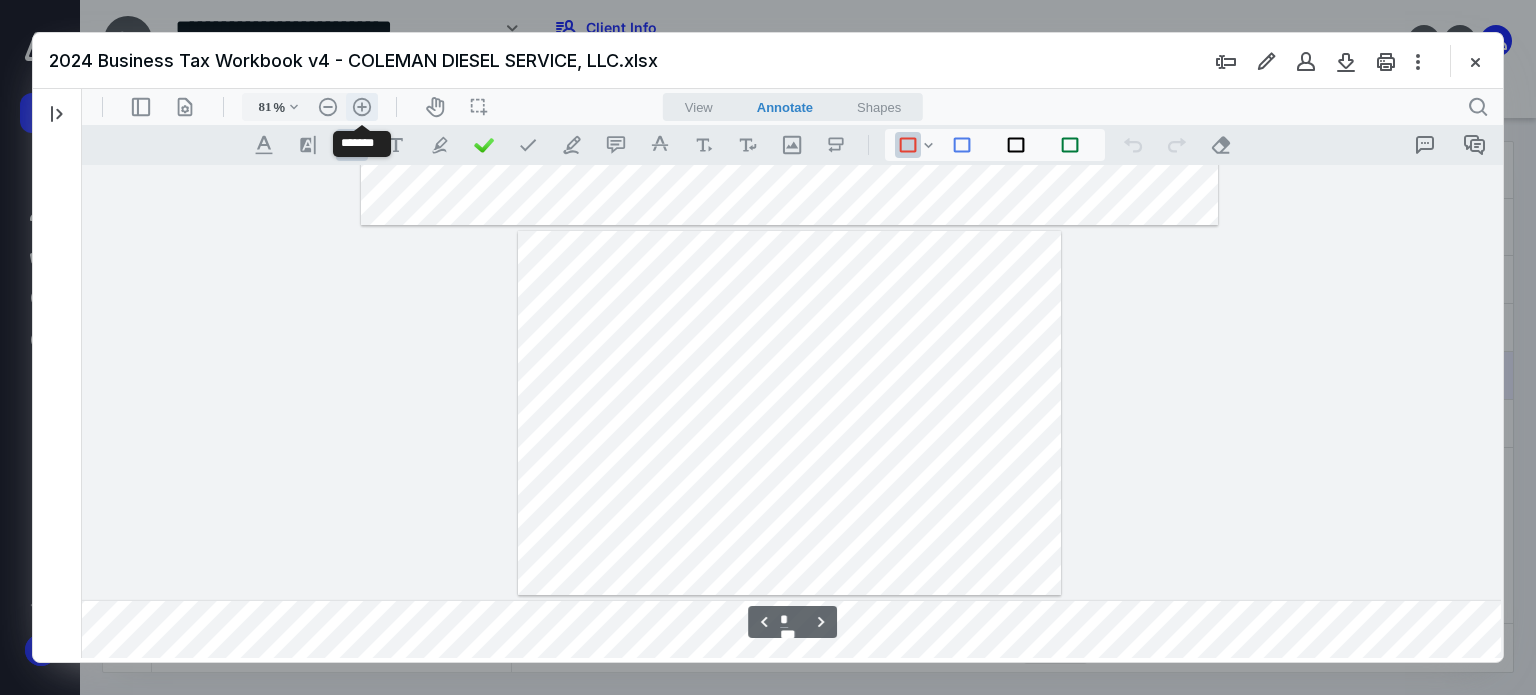 click on ".cls-1{fill:#abb0c4;} icon - header - zoom - in - line" at bounding box center (362, 107) 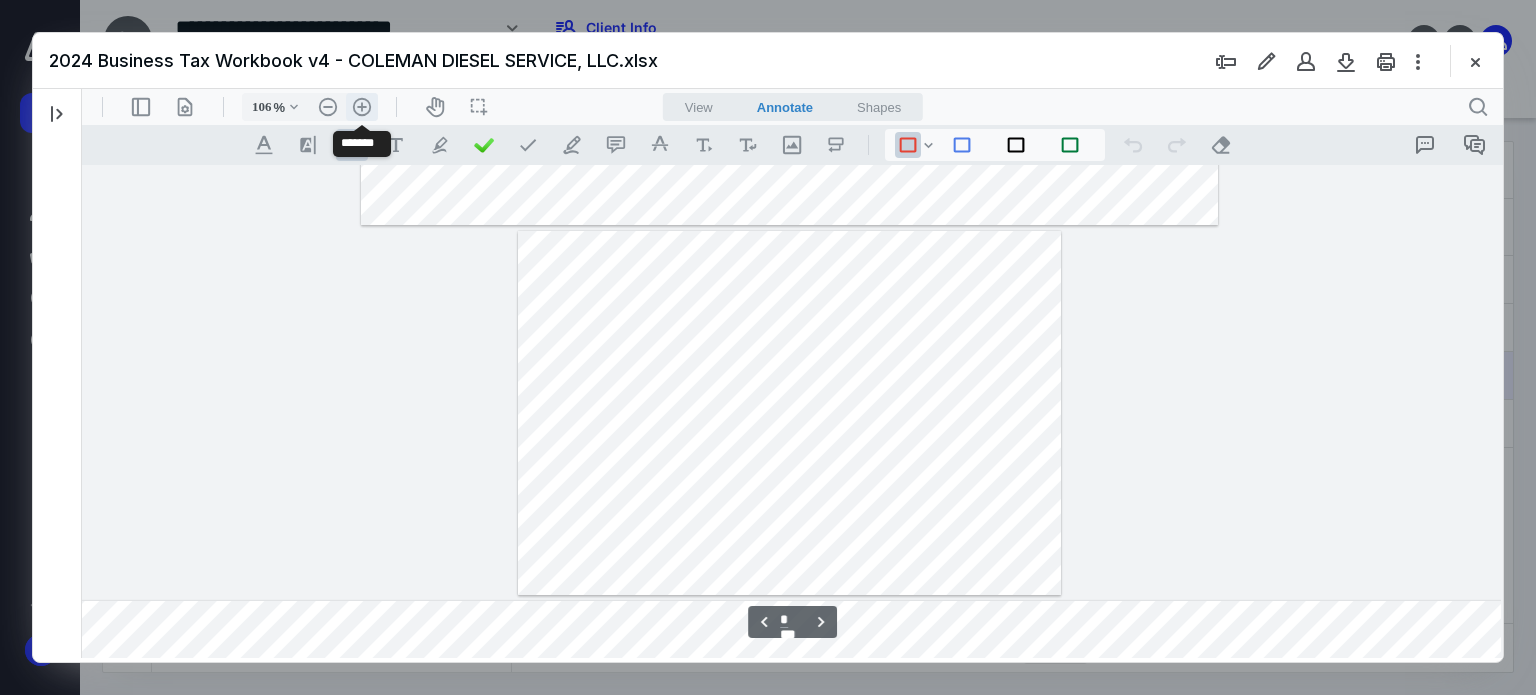 scroll, scrollTop: 696, scrollLeft: 411, axis: both 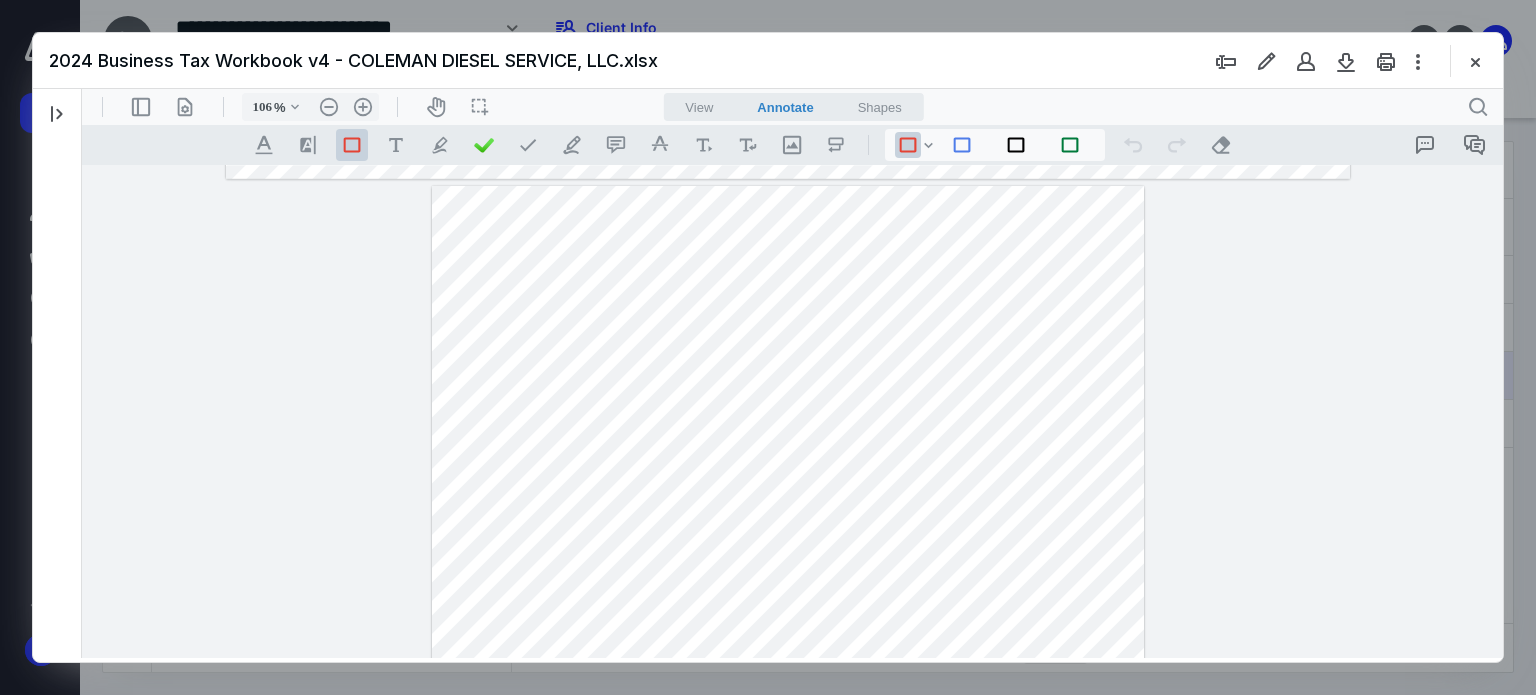 click at bounding box center (768, 347) 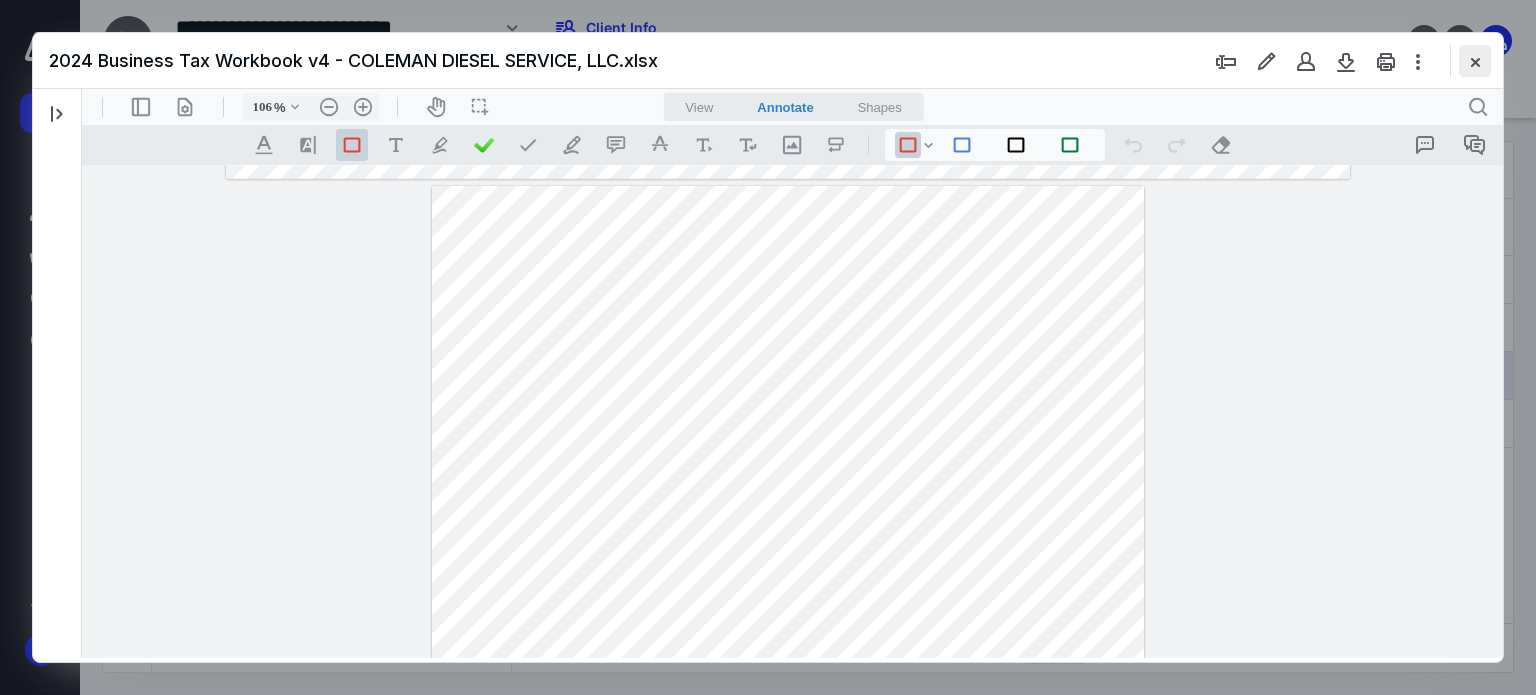 click at bounding box center [1475, 61] 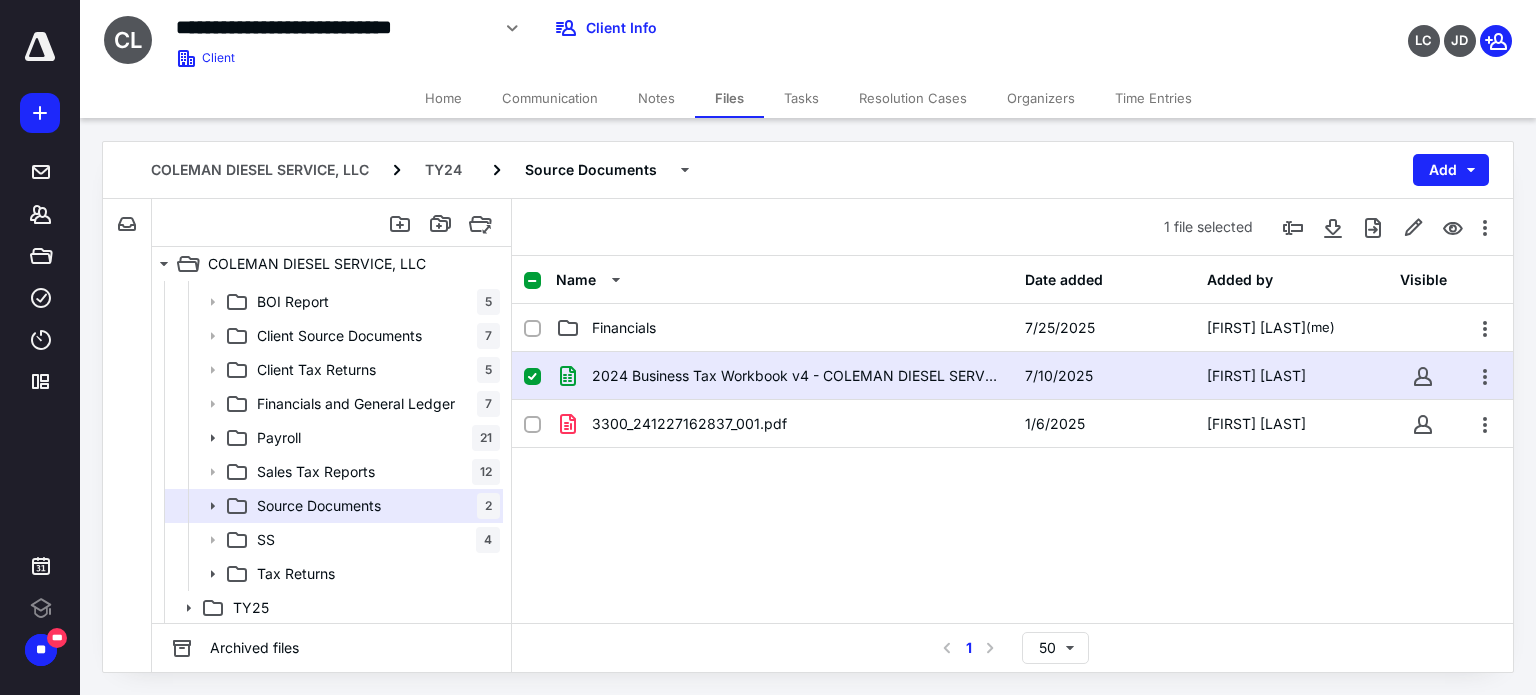 click on "Select a page number for more results 1 50" at bounding box center [1012, 647] 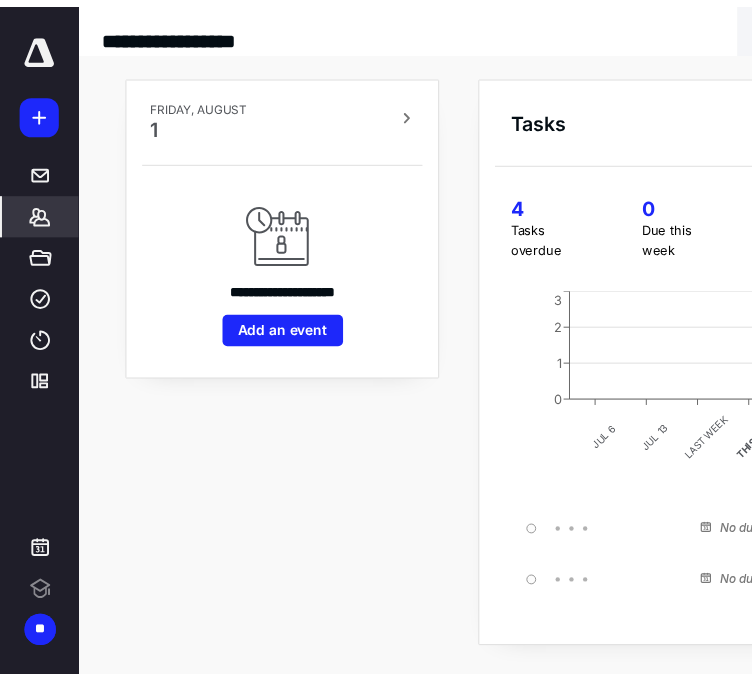 scroll, scrollTop: 0, scrollLeft: 0, axis: both 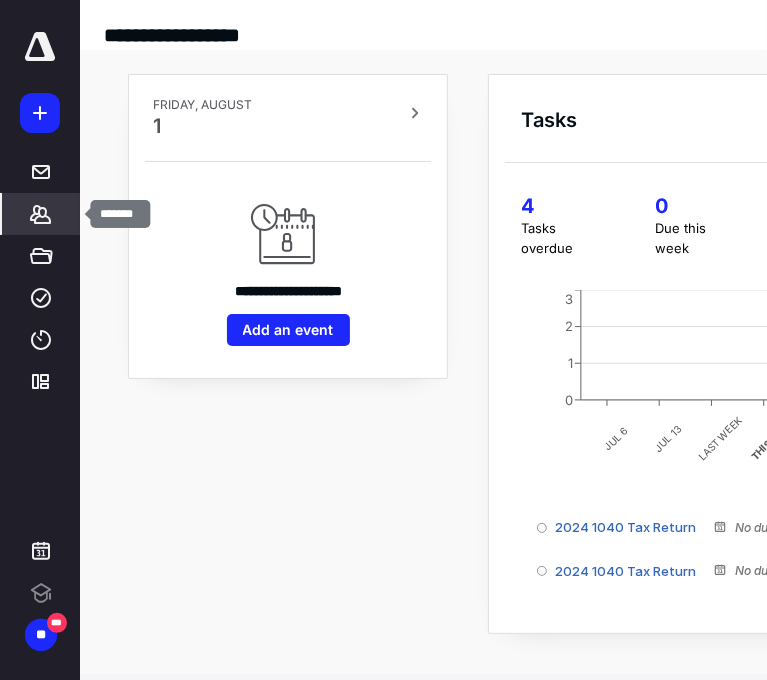 click on "*******" at bounding box center [41, 214] 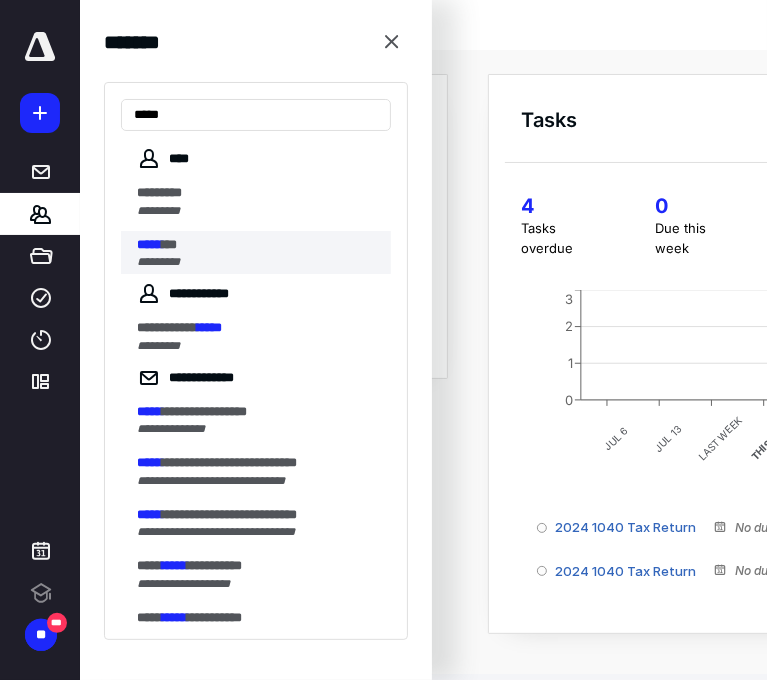 type on "*****" 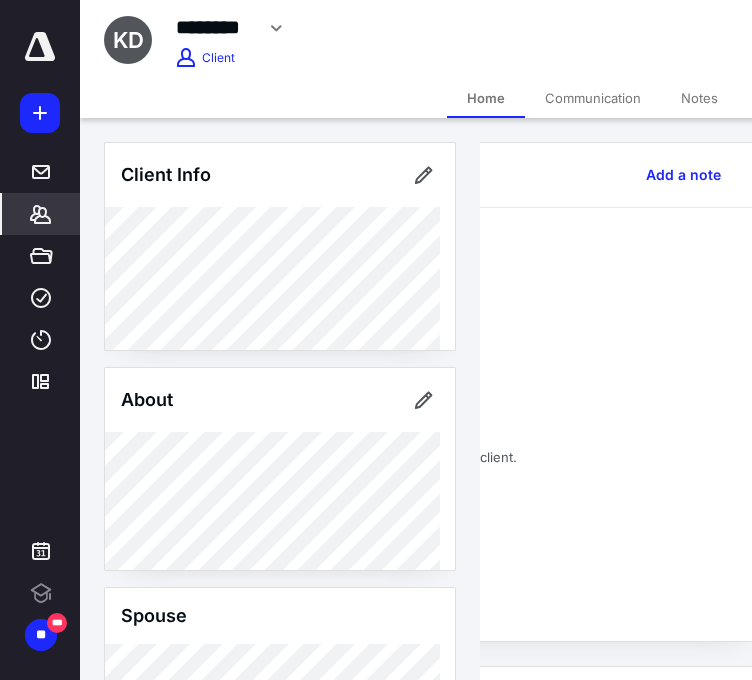 scroll, scrollTop: 0, scrollLeft: 430, axis: horizontal 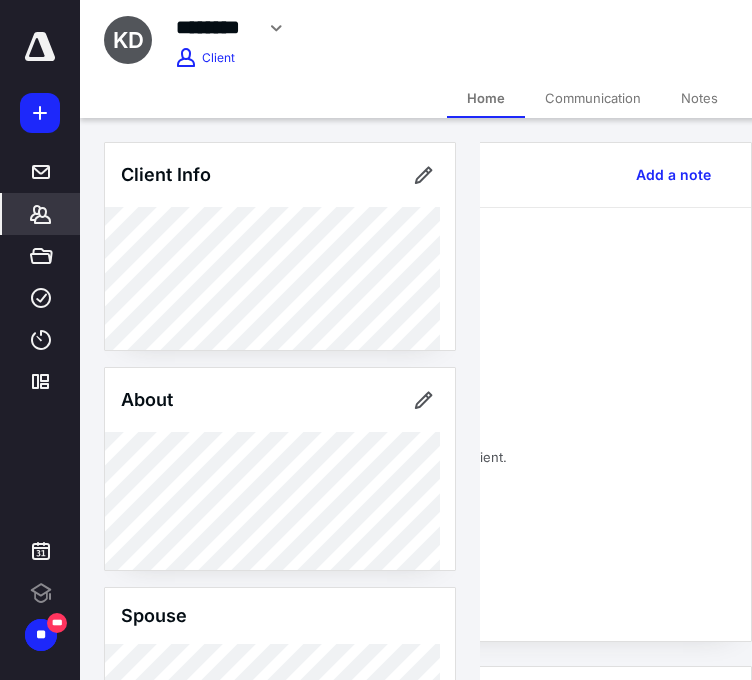 click 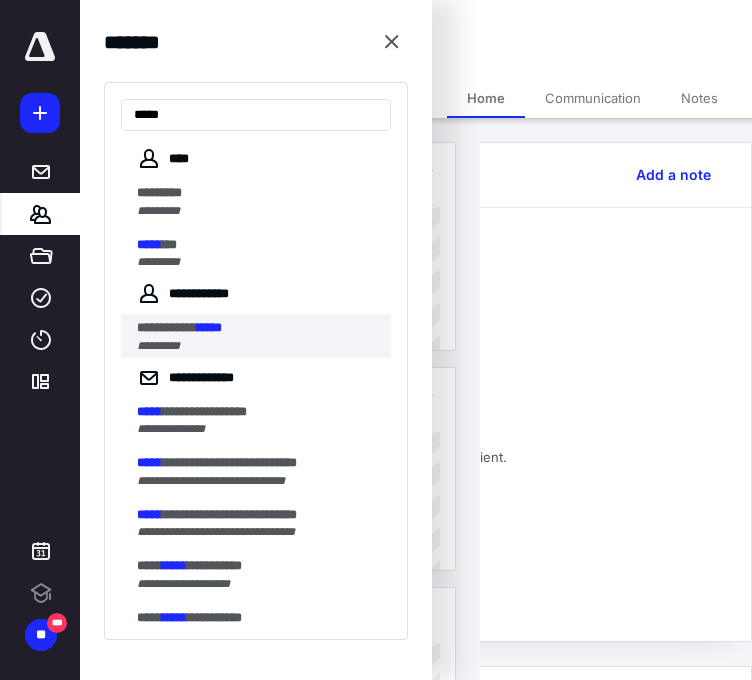 type on "*****" 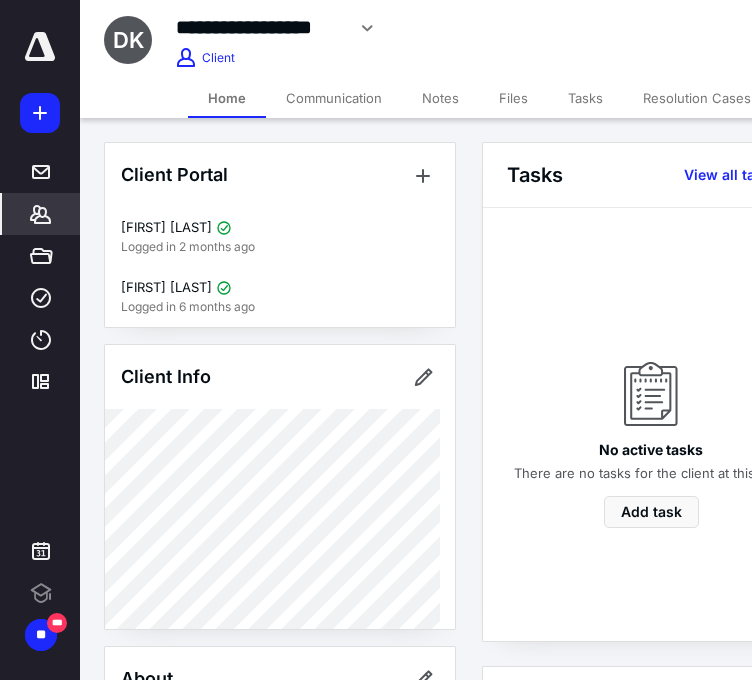 click on "Files" at bounding box center [513, 98] 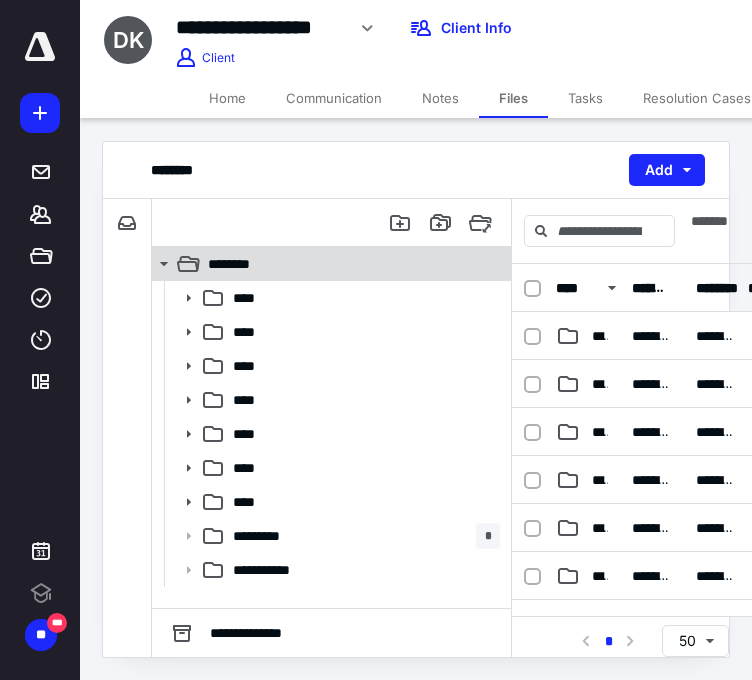 scroll, scrollTop: 0, scrollLeft: 0, axis: both 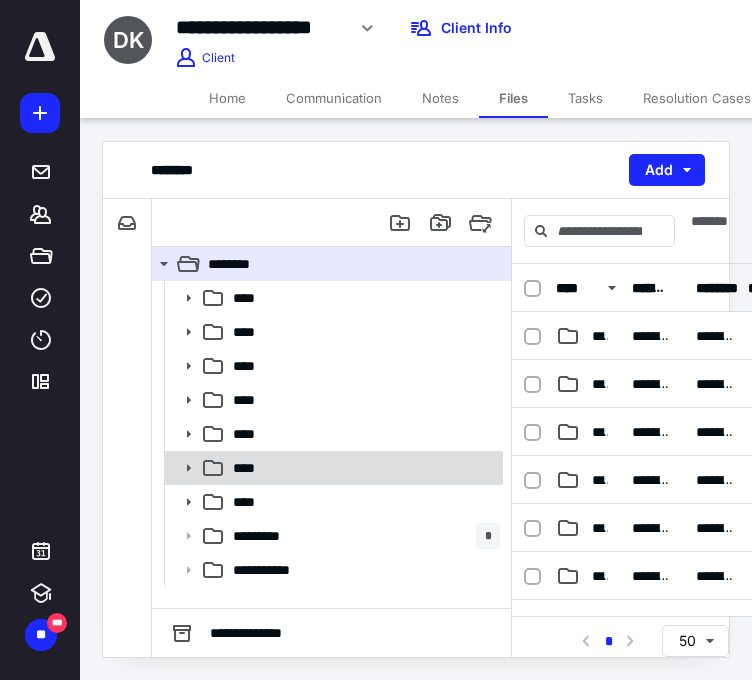 click on "****" at bounding box center (362, 468) 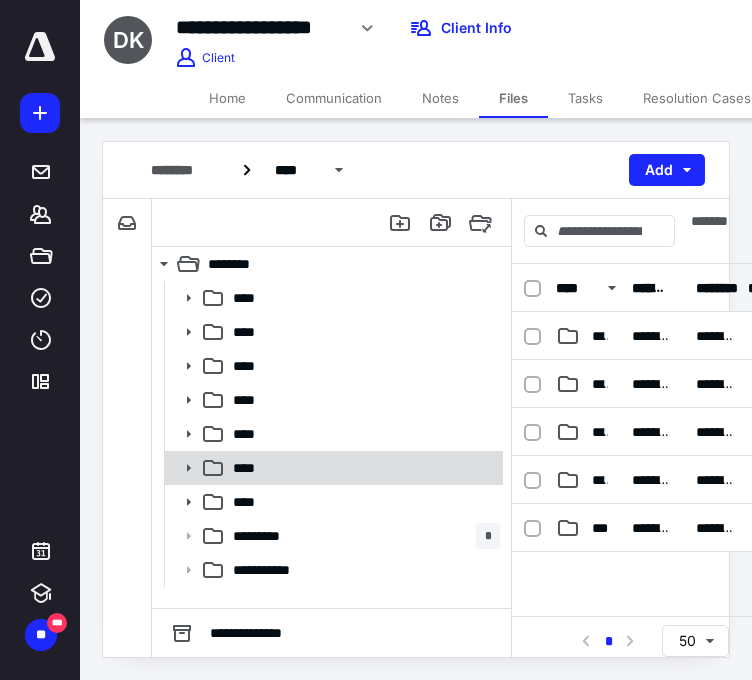 click 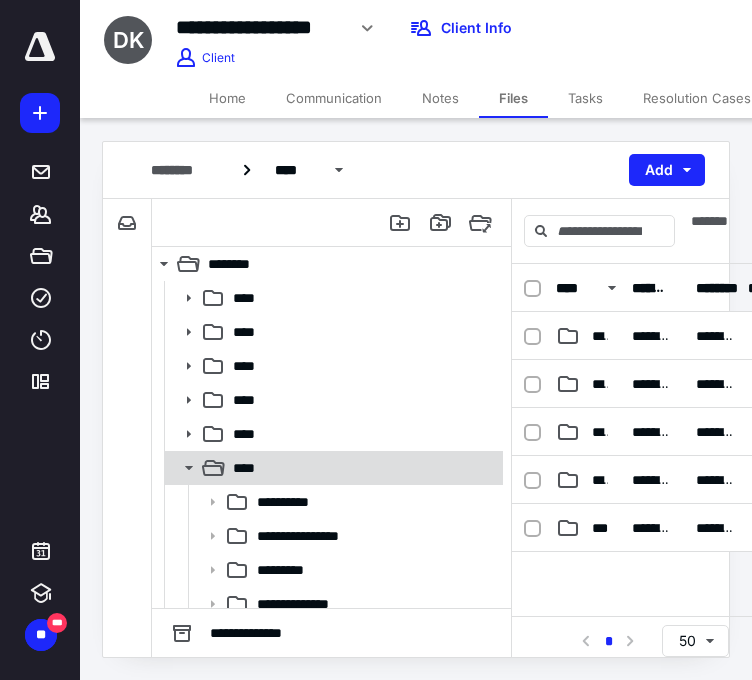 scroll, scrollTop: 132, scrollLeft: 0, axis: vertical 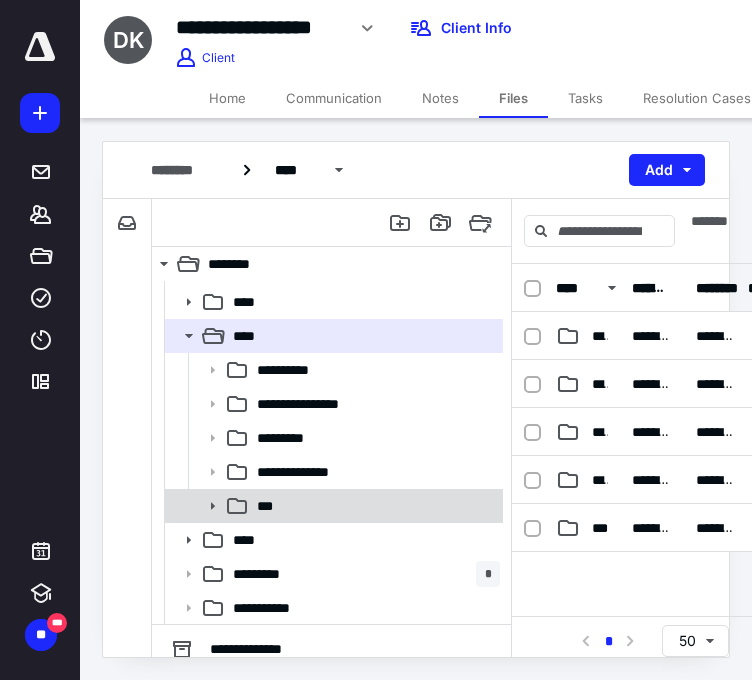 click 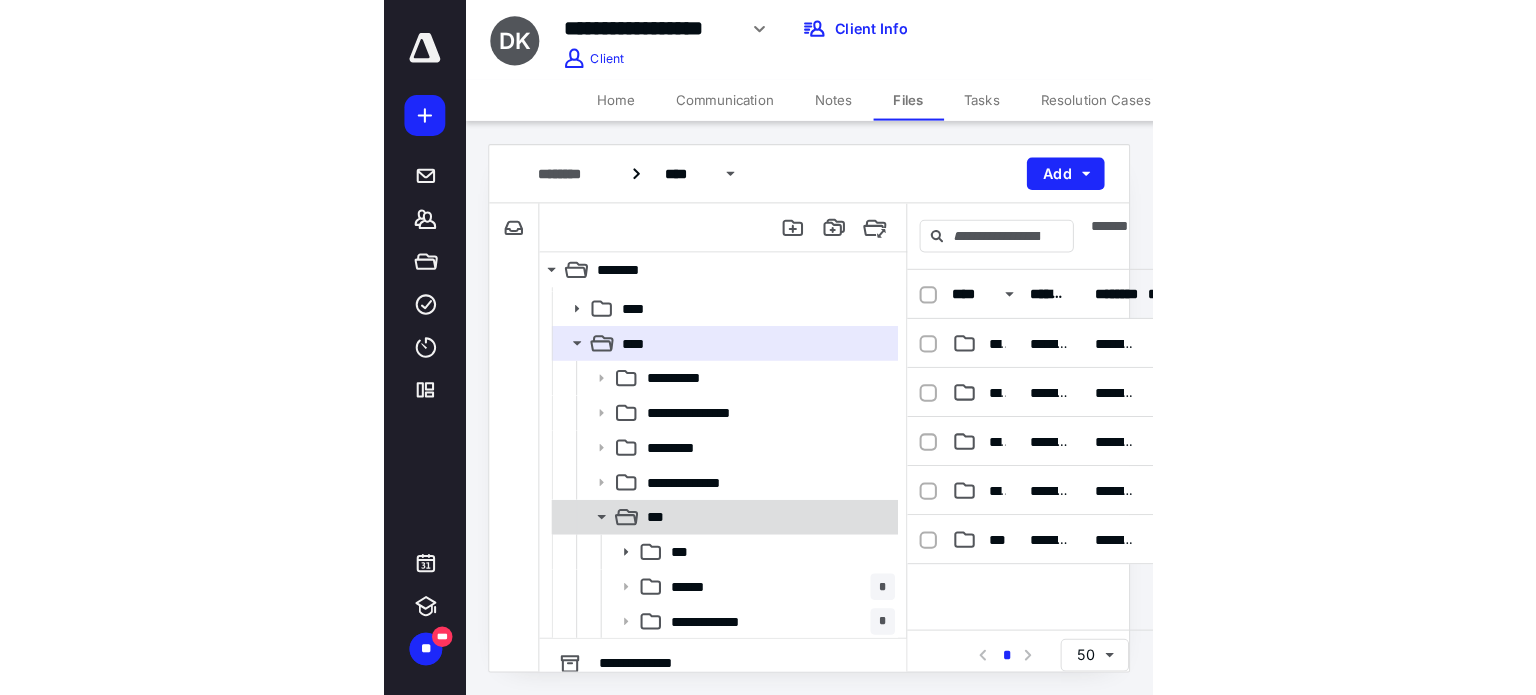 scroll, scrollTop: 234, scrollLeft: 0, axis: vertical 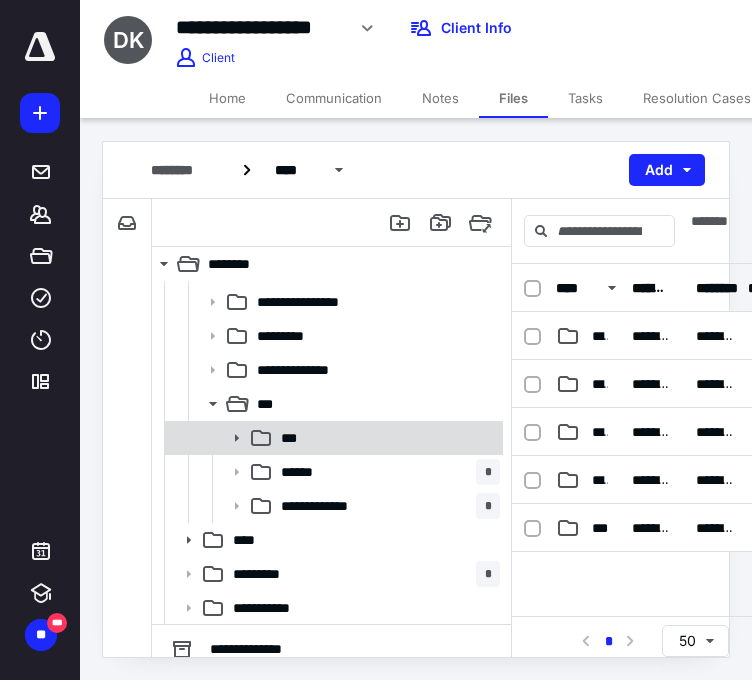 click on "***" at bounding box center (386, 438) 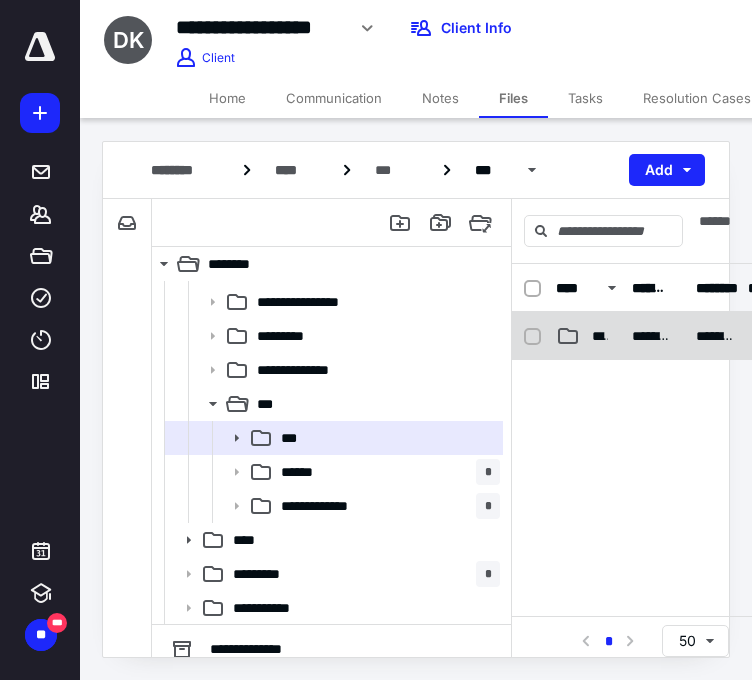 click on "********" at bounding box center [600, 336] 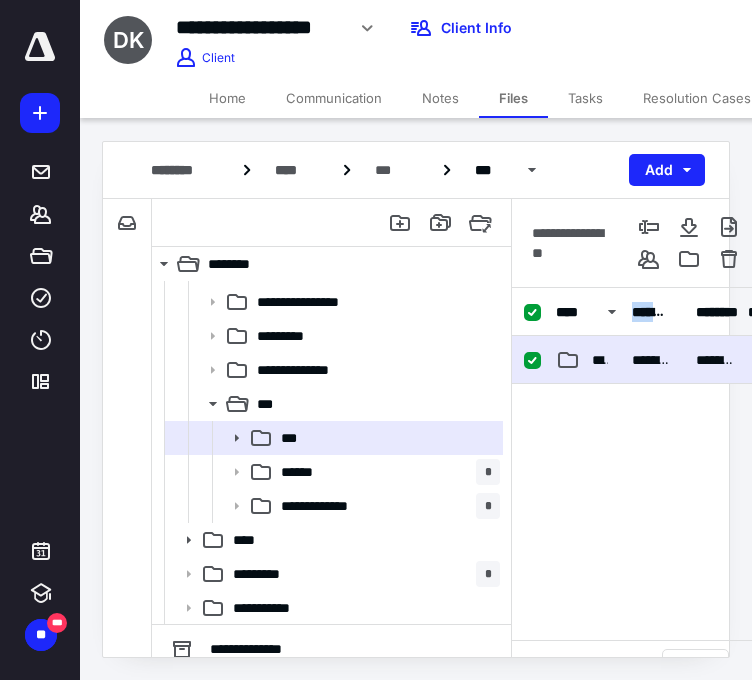 click on "**********" at bounding box center (652, 312) 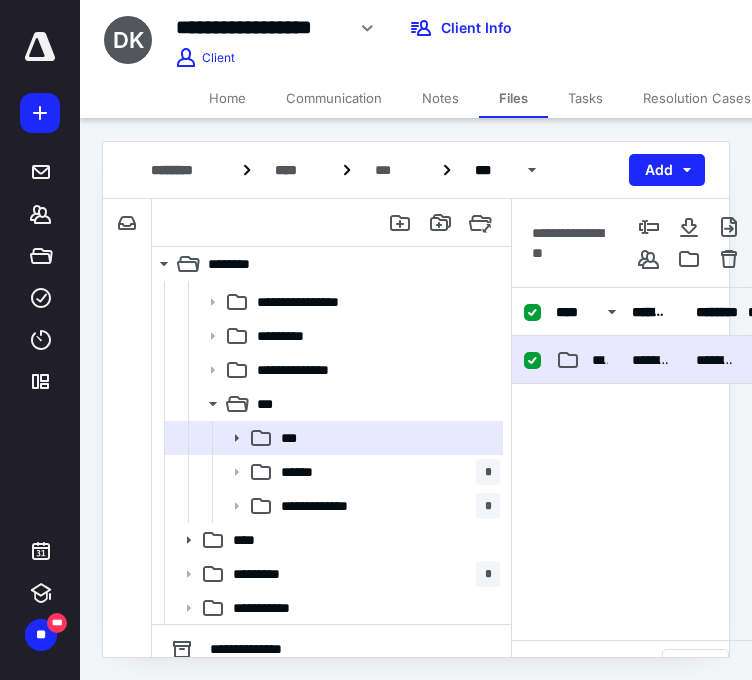 click on "********" at bounding box center (600, 360) 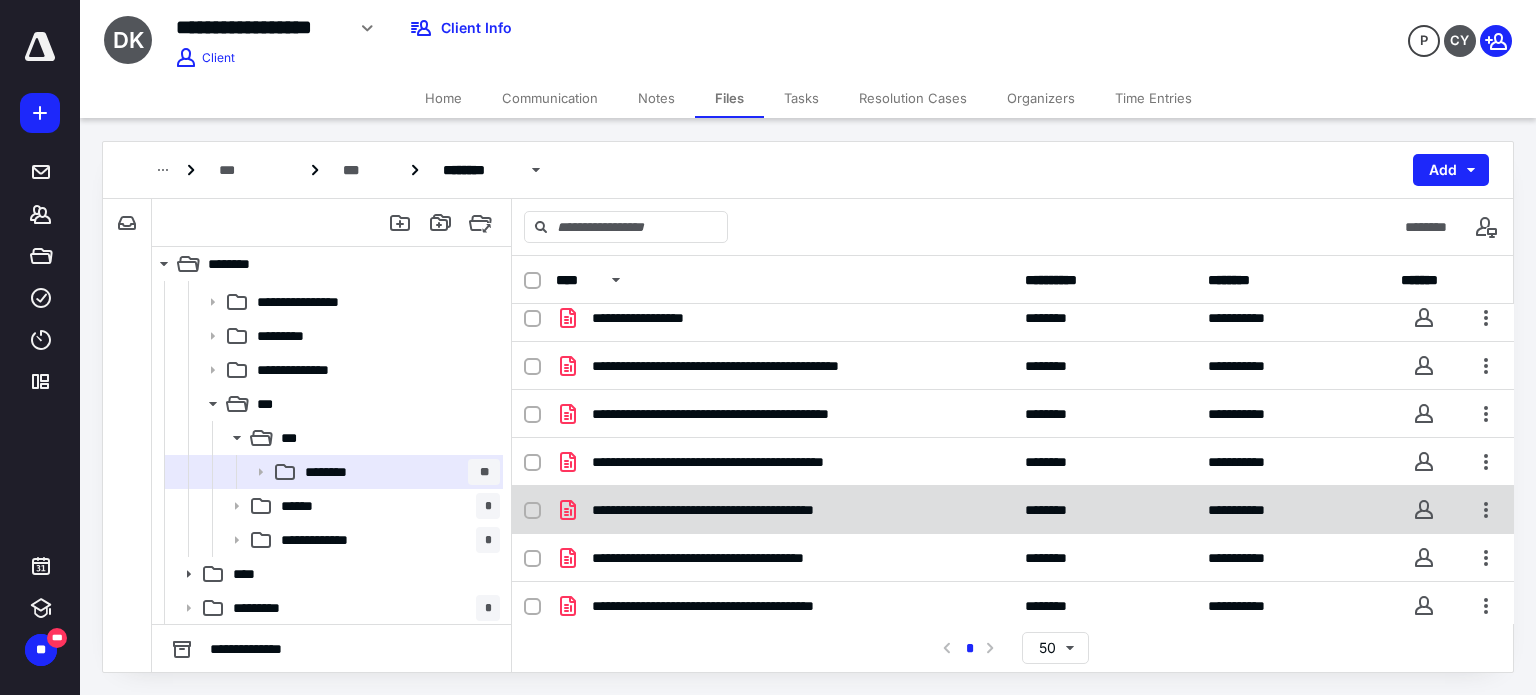 scroll, scrollTop: 0, scrollLeft: 0, axis: both 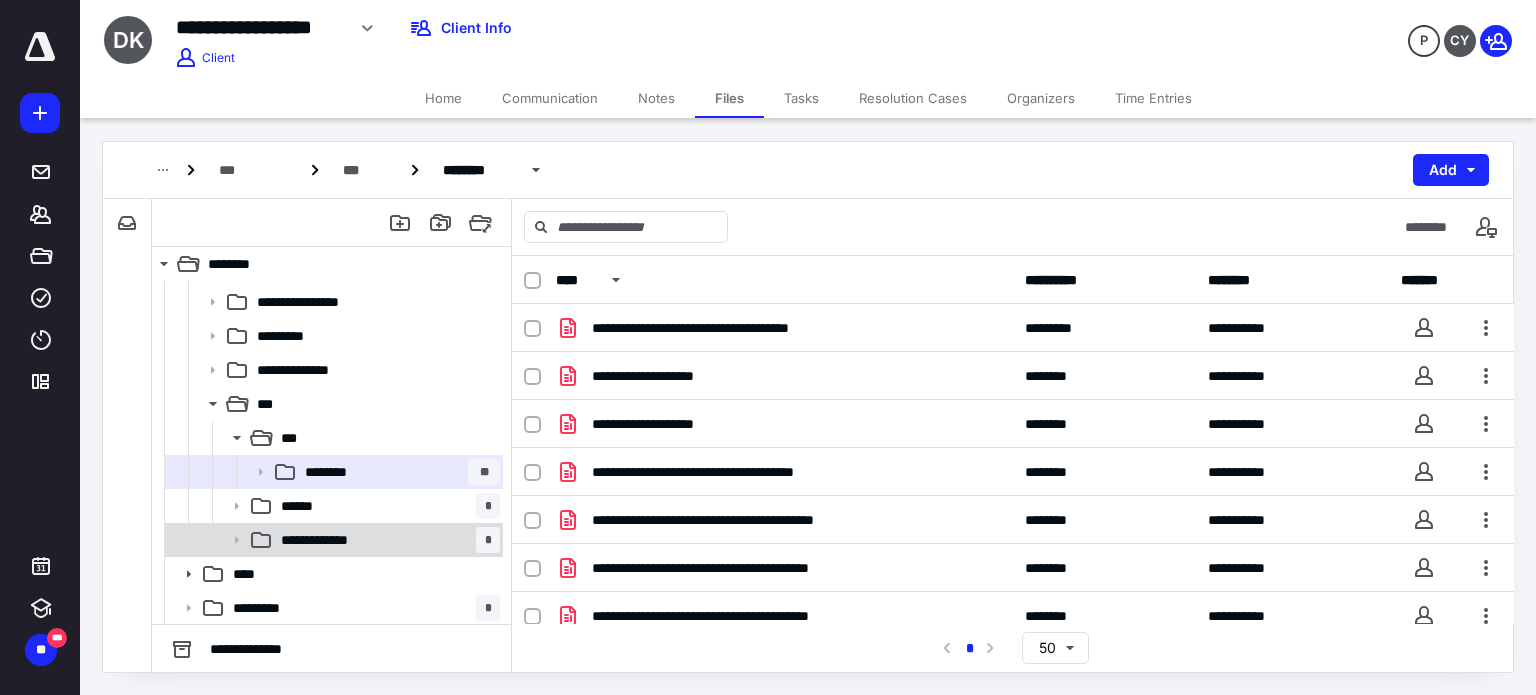 click on "**********" at bounding box center (386, 540) 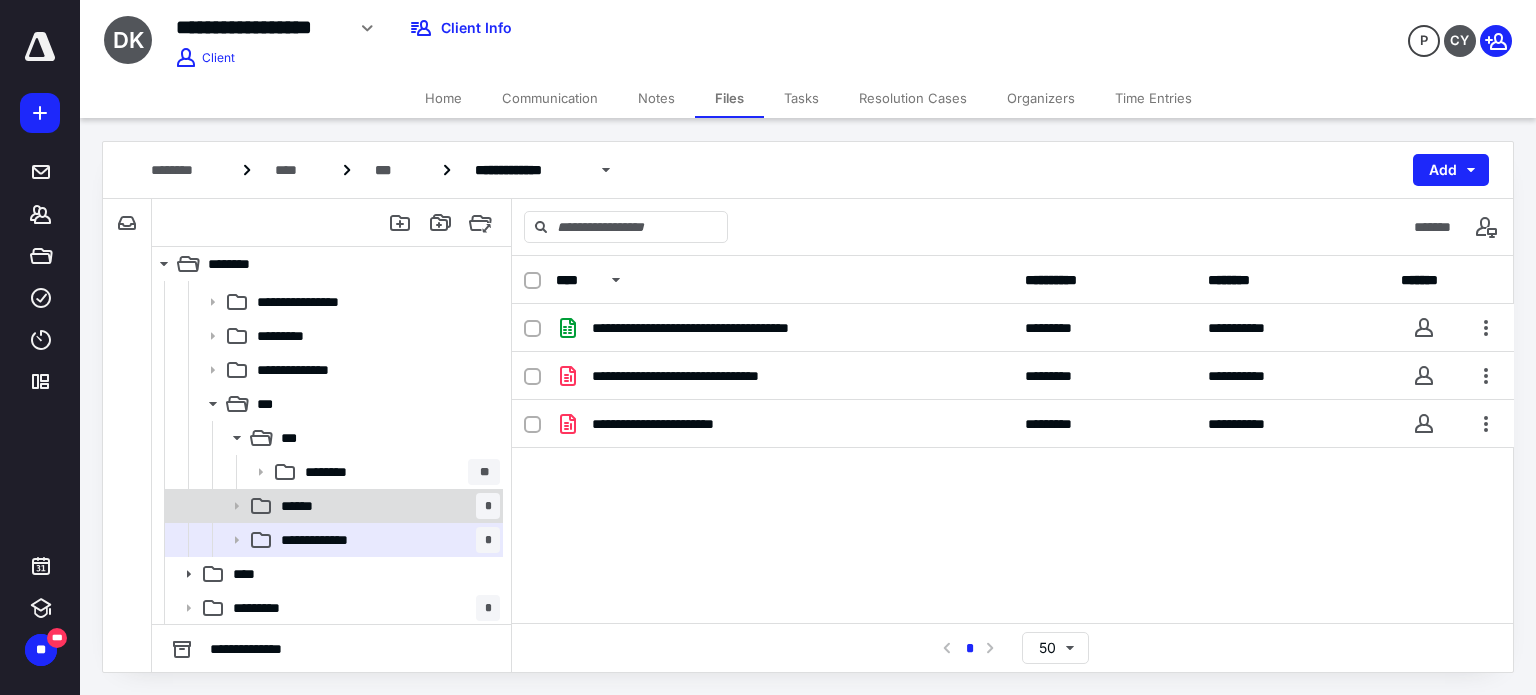 click on "****** *" at bounding box center (386, 506) 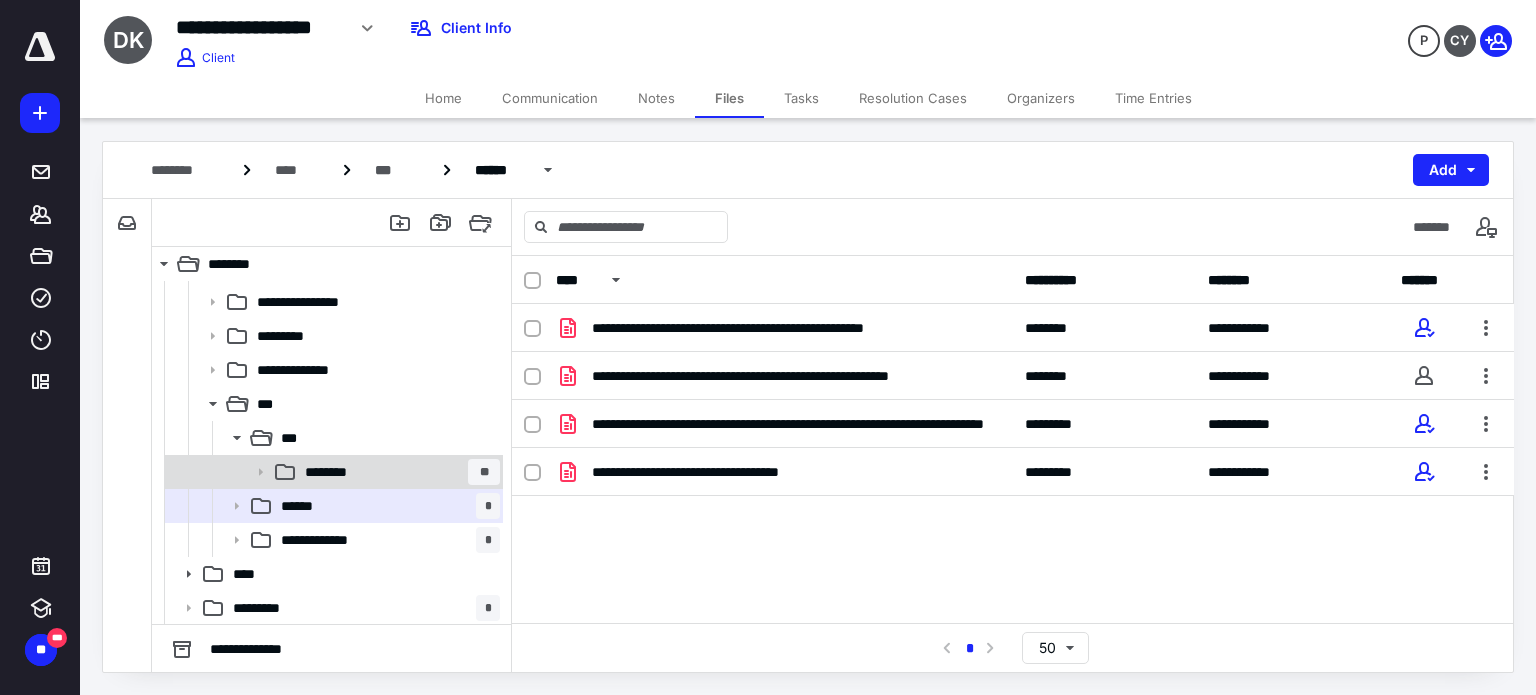 click on "******** **" at bounding box center [398, 472] 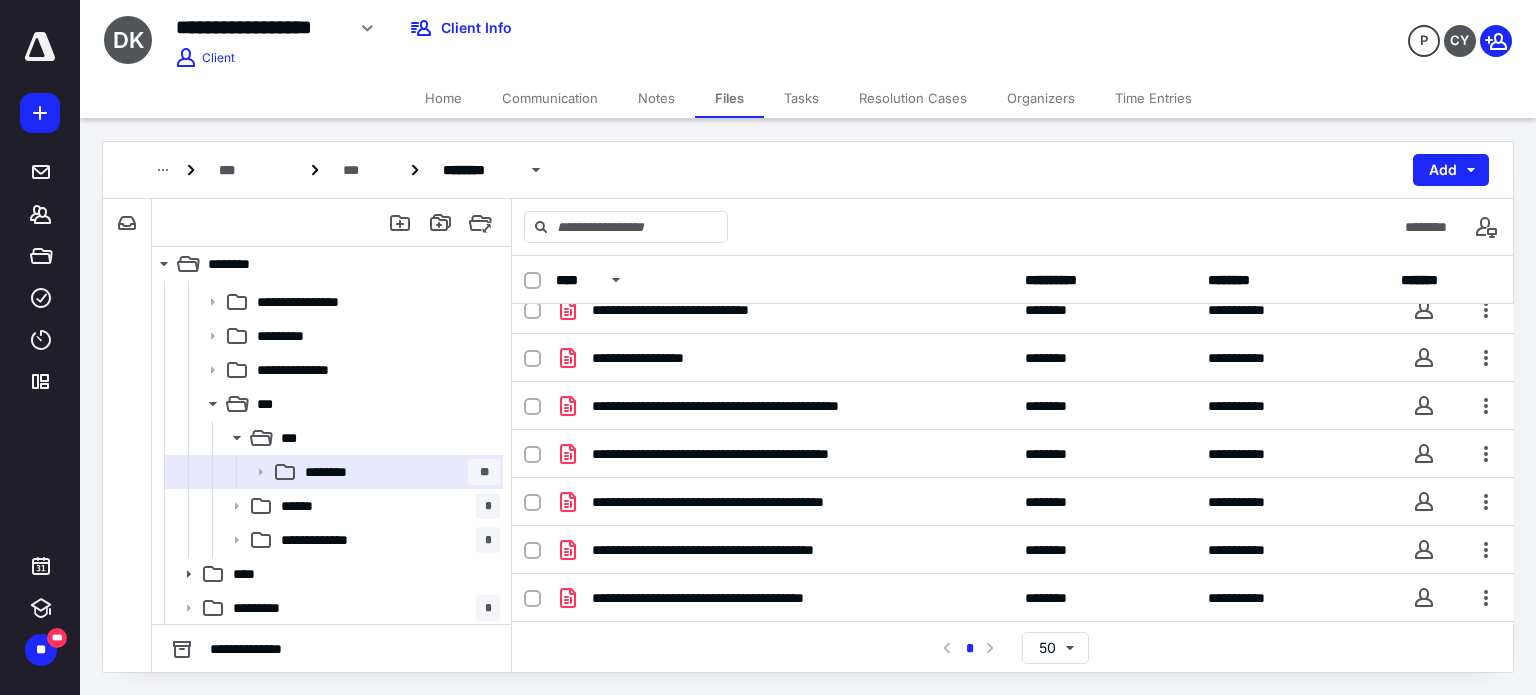 scroll, scrollTop: 1114, scrollLeft: 0, axis: vertical 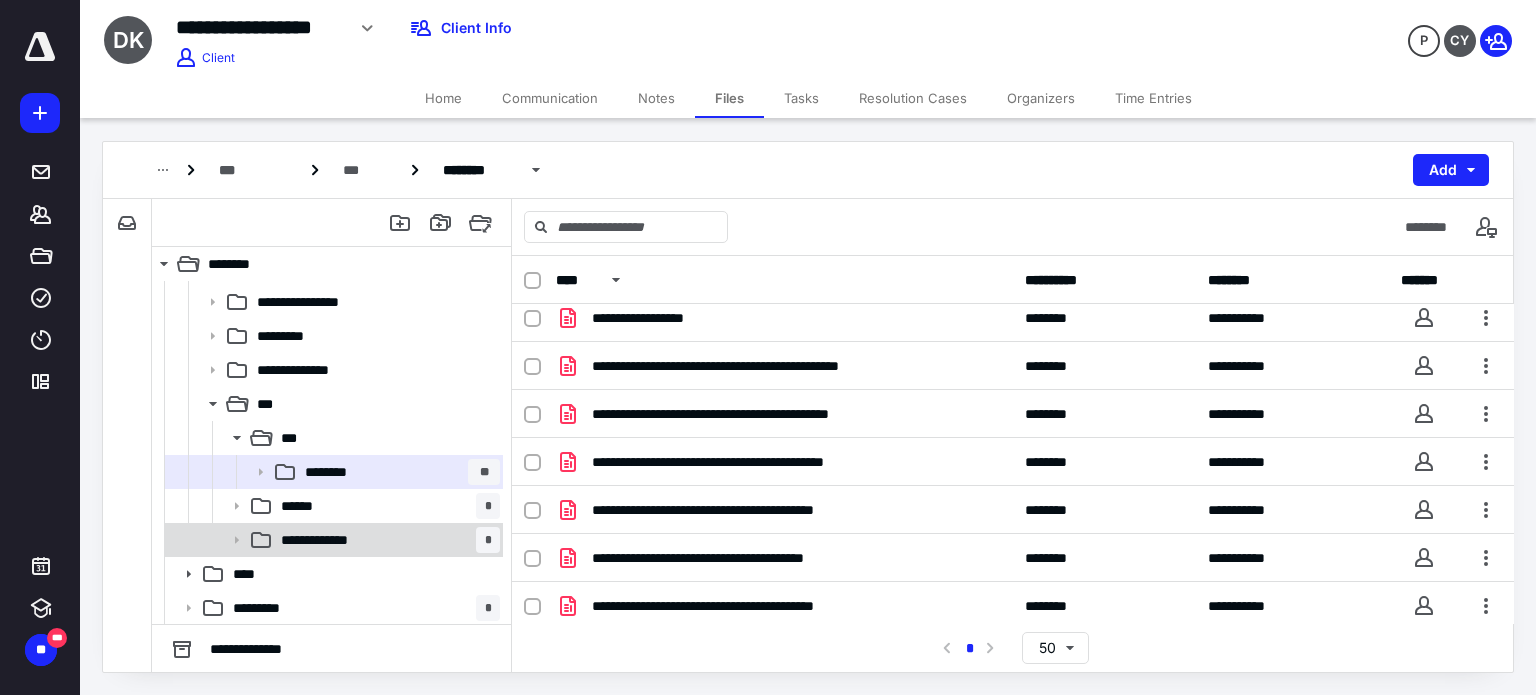 click on "**********" at bounding box center (386, 540) 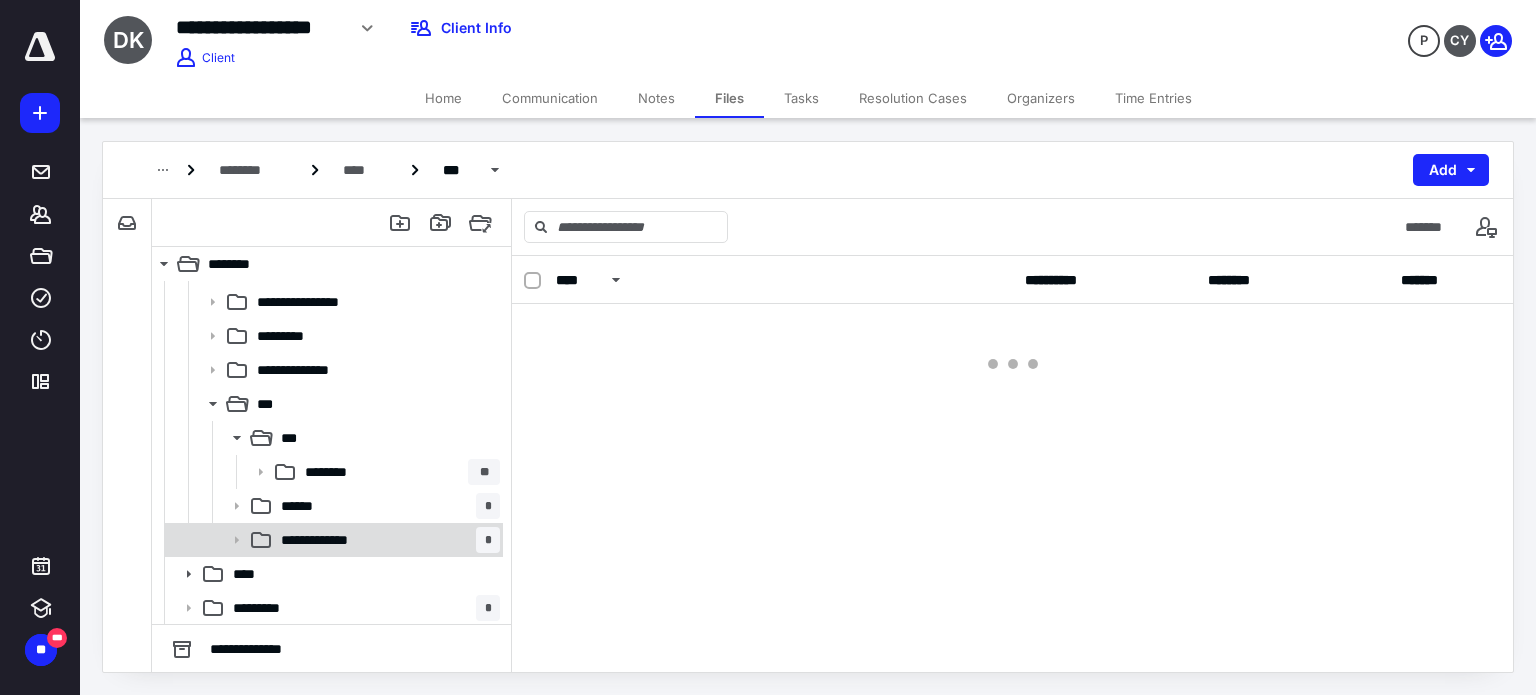 scroll, scrollTop: 0, scrollLeft: 0, axis: both 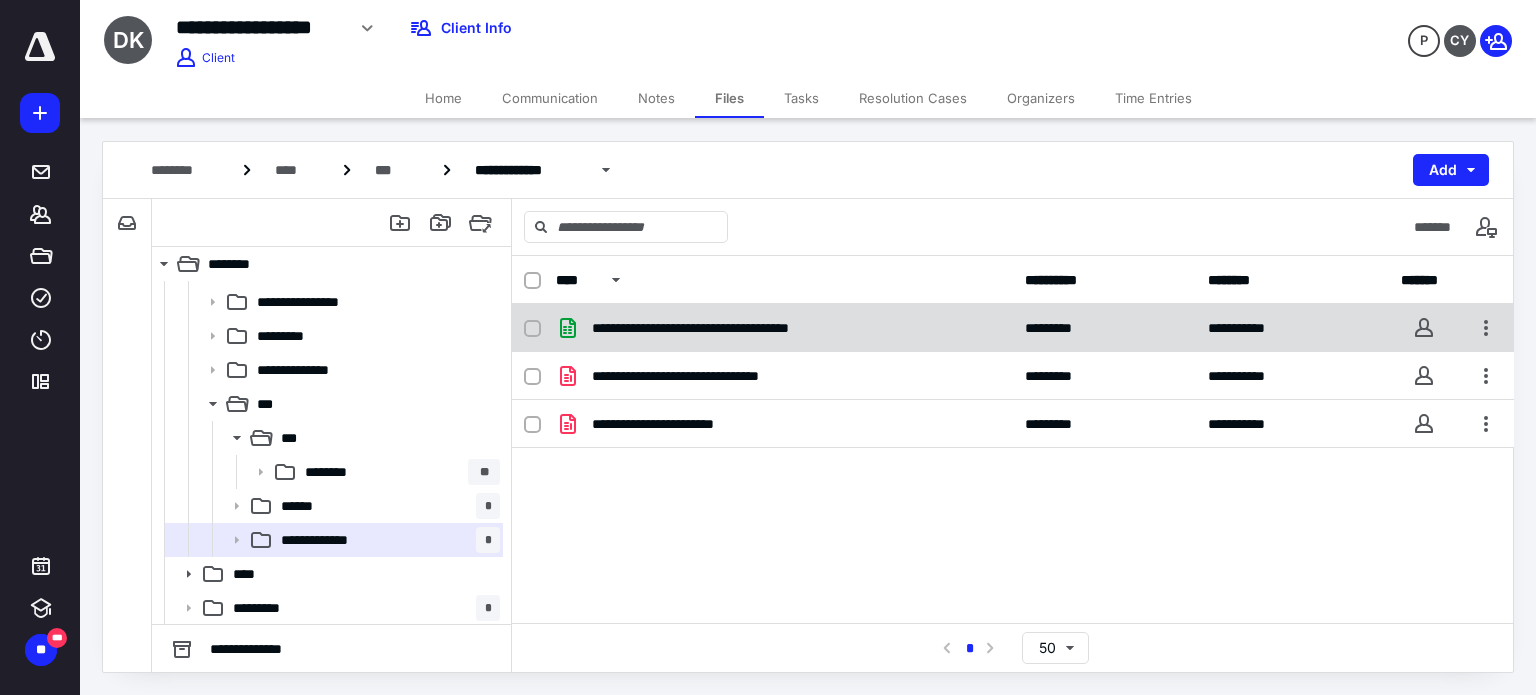 click on "**********" at bounding box center [784, 328] 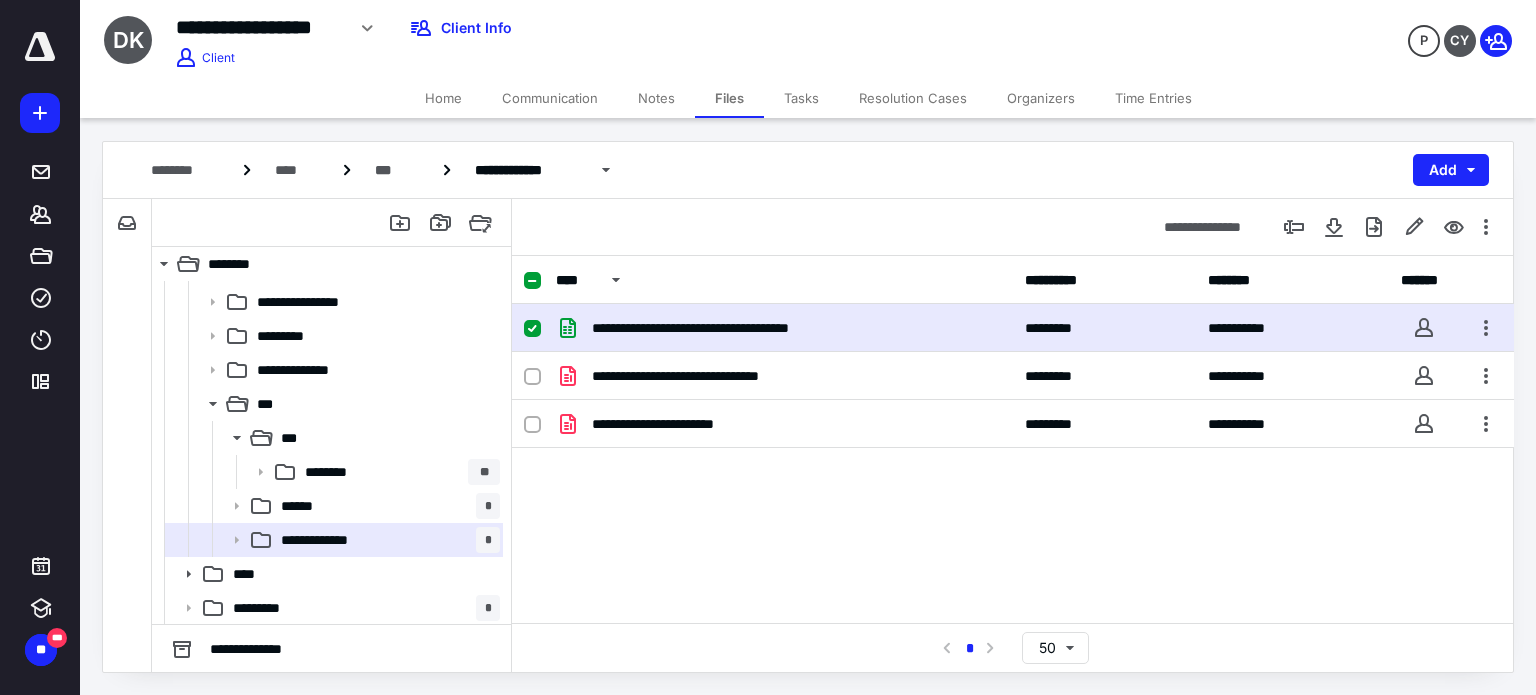 click on "**********" at bounding box center (784, 328) 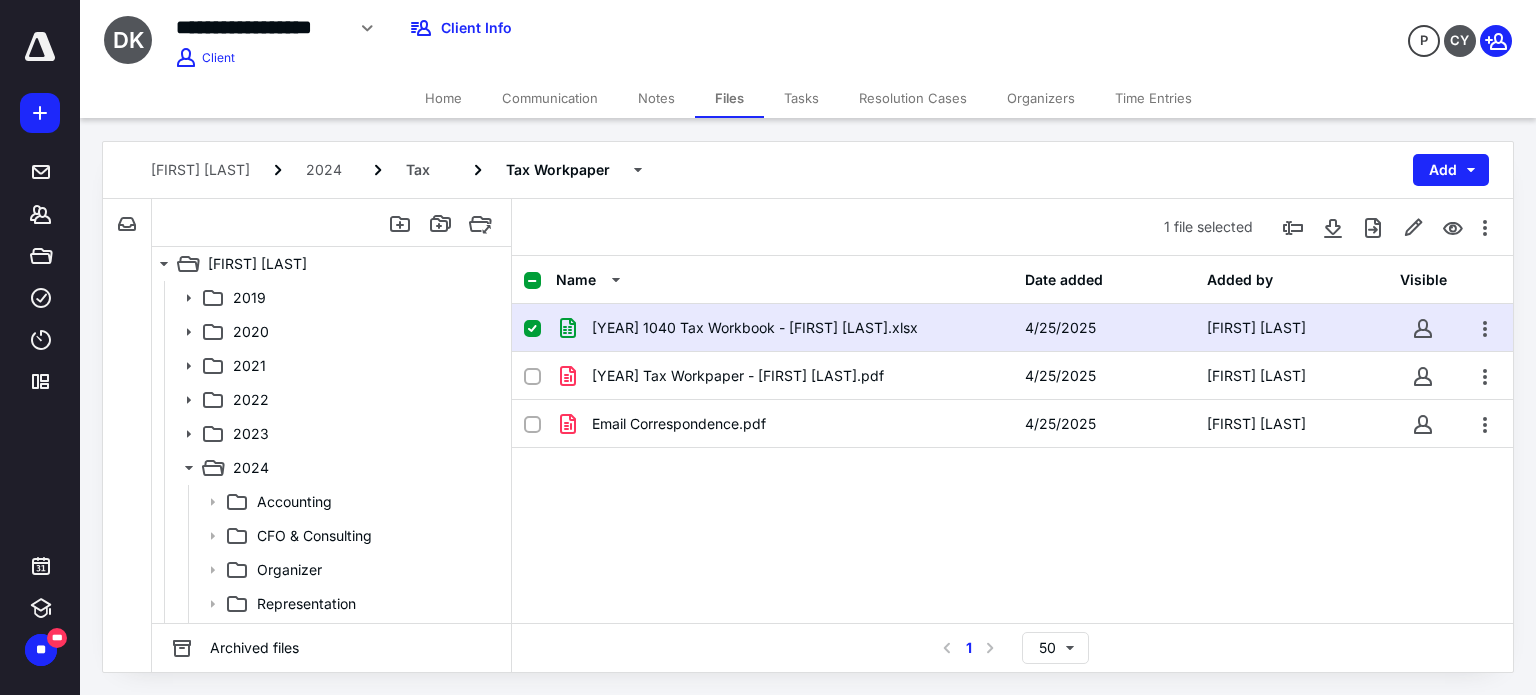 scroll, scrollTop: 234, scrollLeft: 0, axis: vertical 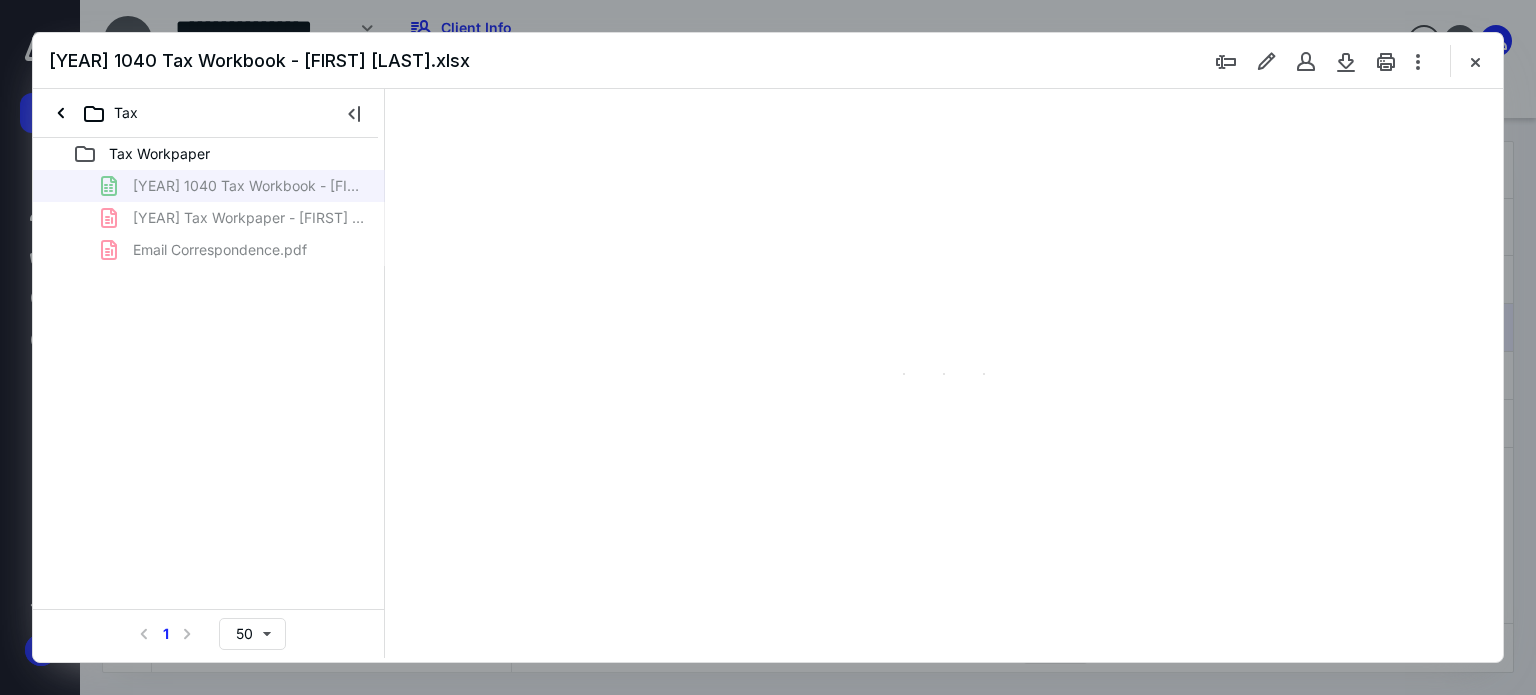 type on "62" 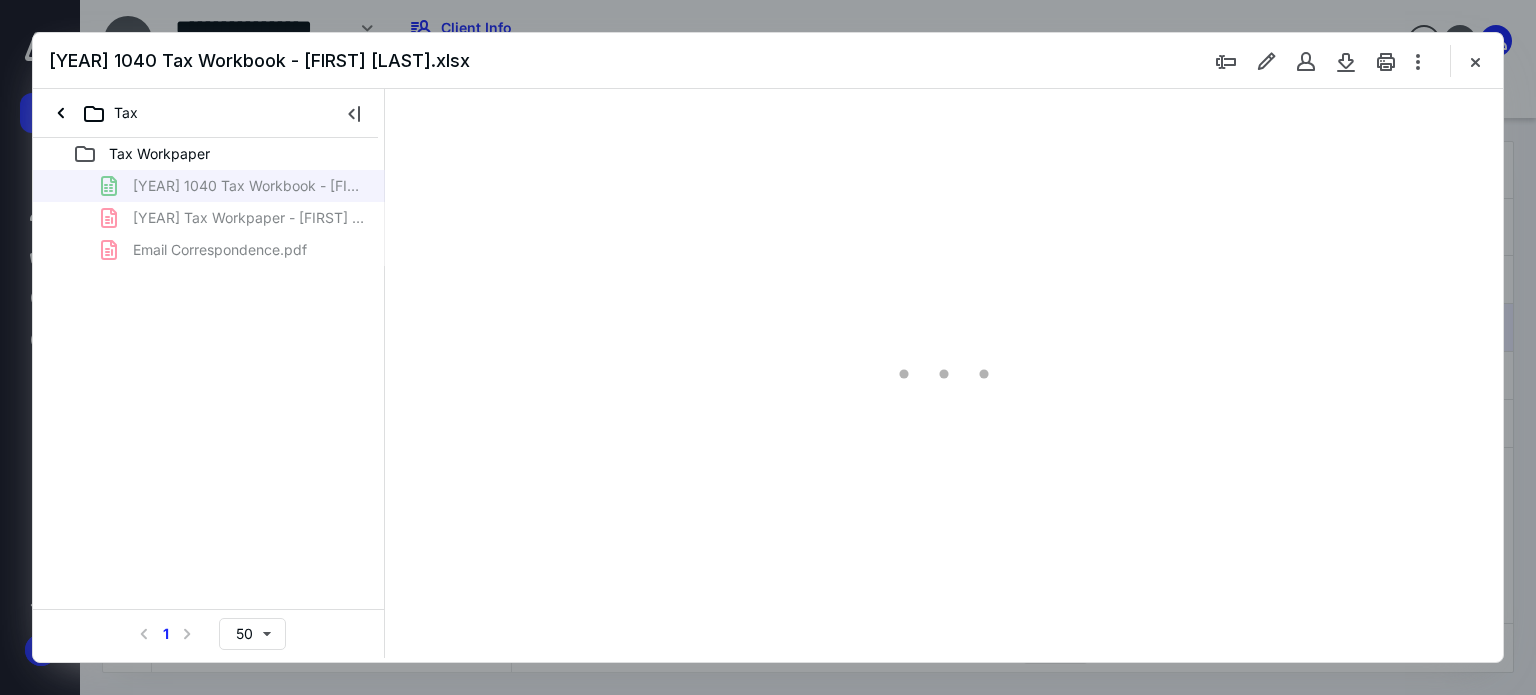 scroll, scrollTop: 78, scrollLeft: 0, axis: vertical 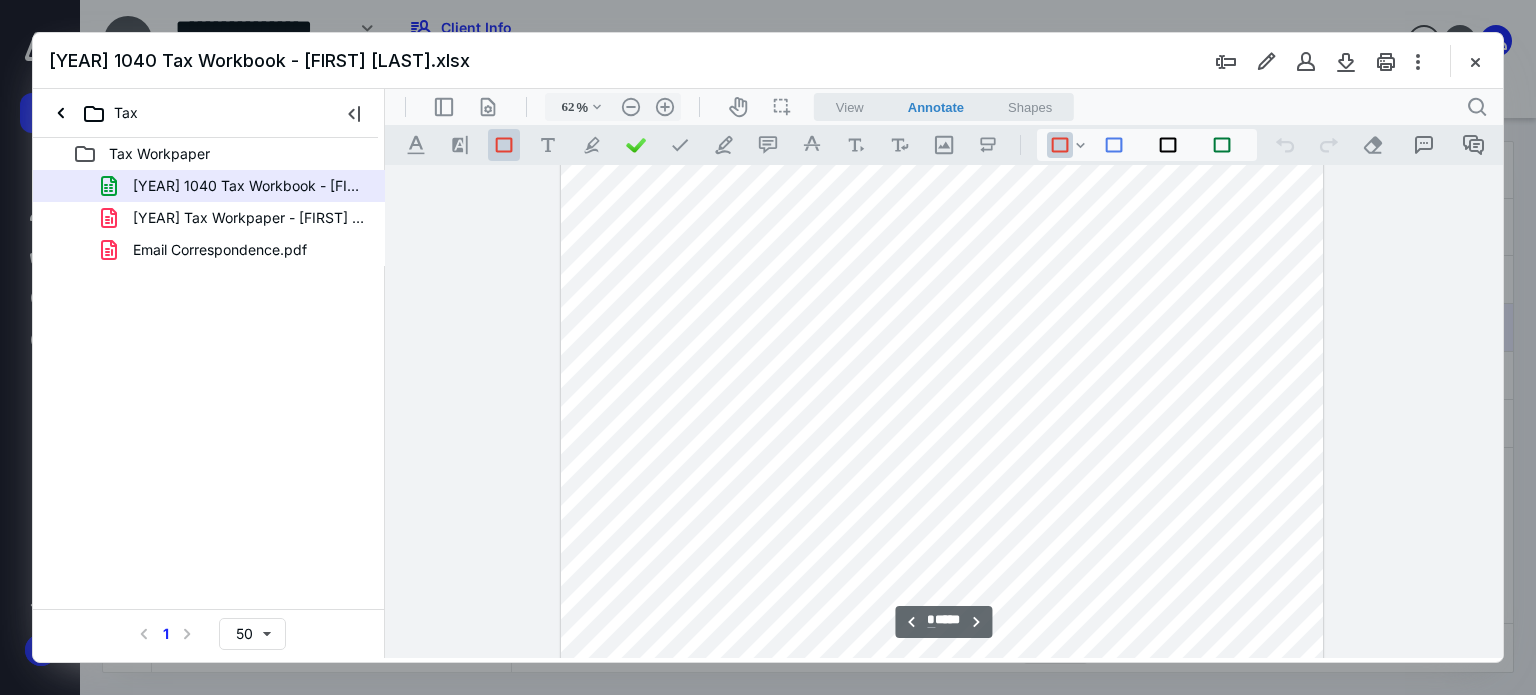 type on "*" 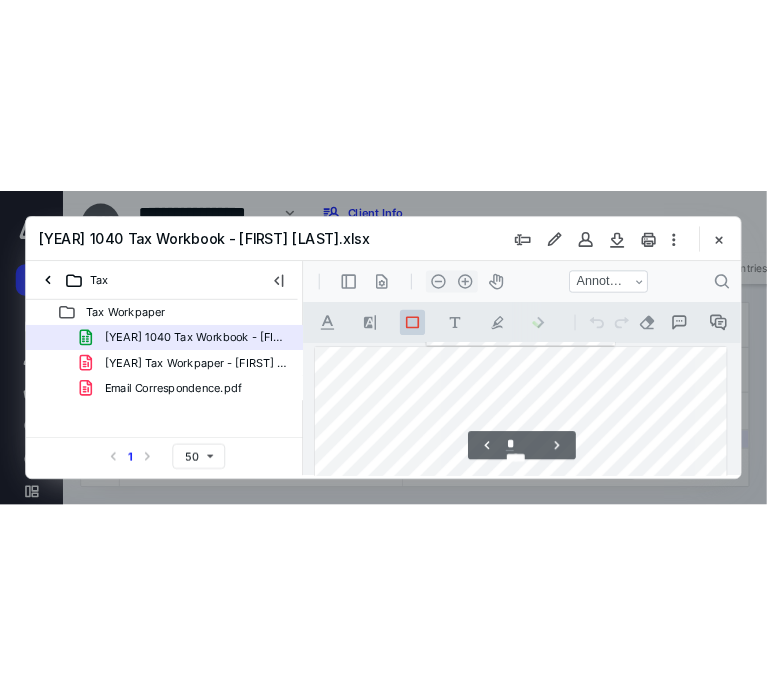 scroll, scrollTop: 1737, scrollLeft: 91, axis: both 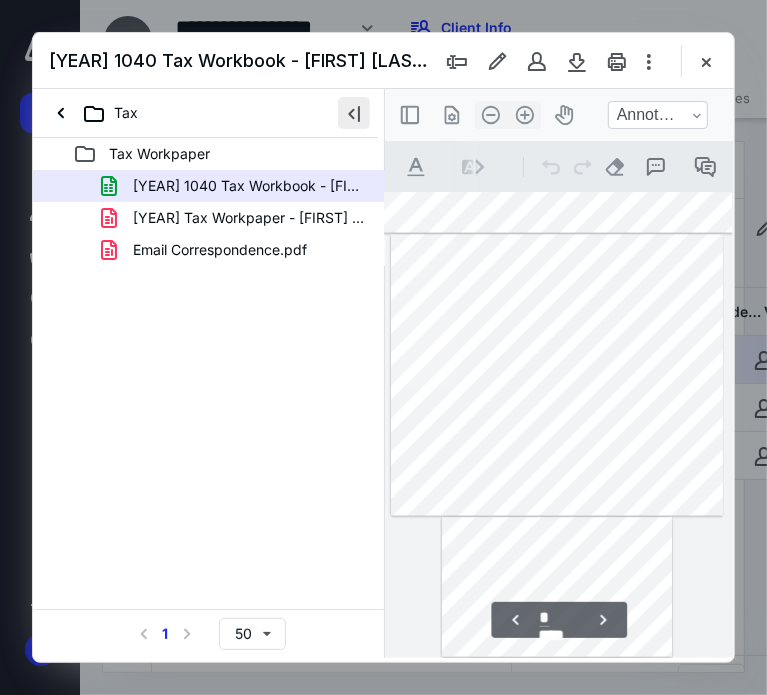 click at bounding box center (354, 113) 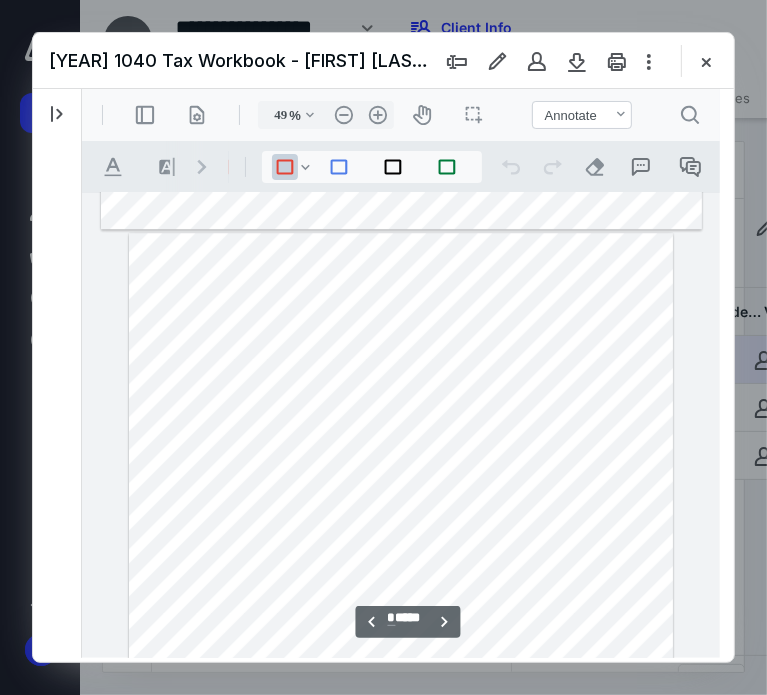 scroll, scrollTop: 2883, scrollLeft: 108, axis: both 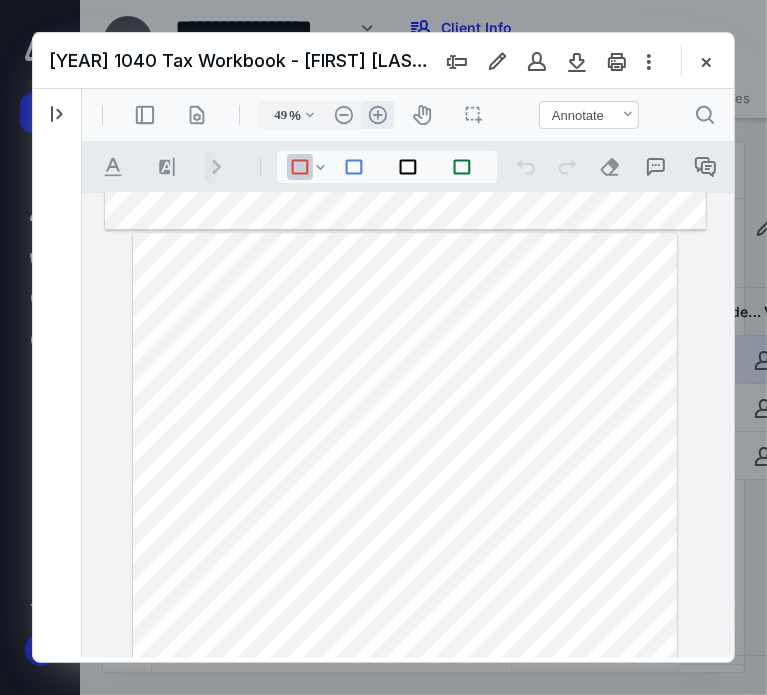 click on ".cls-1{fill:#abb0c4;} icon - header - zoom - in - line" at bounding box center (377, 114) 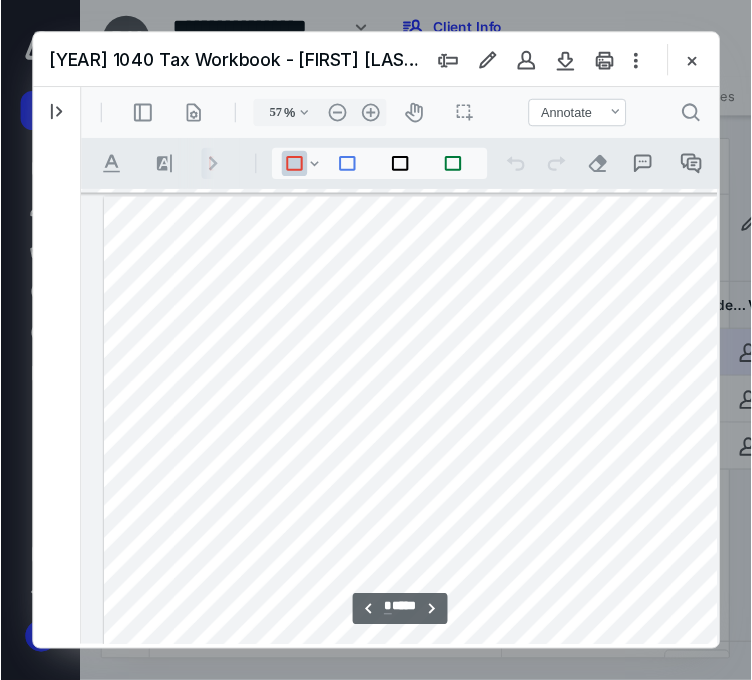 scroll, scrollTop: 3360, scrollLeft: 161, axis: both 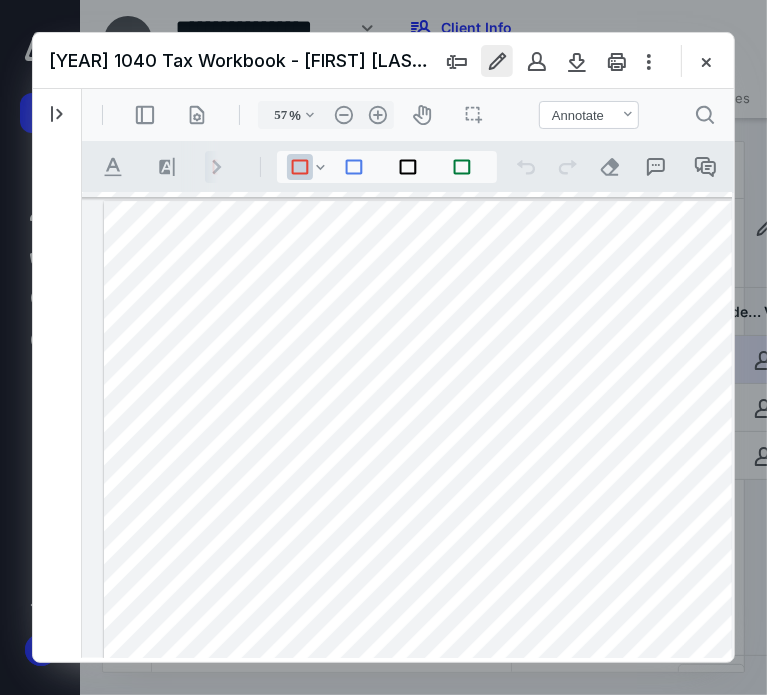 drag, startPoint x: 436, startPoint y: 682, endPoint x: 494, endPoint y: 57, distance: 627.6854 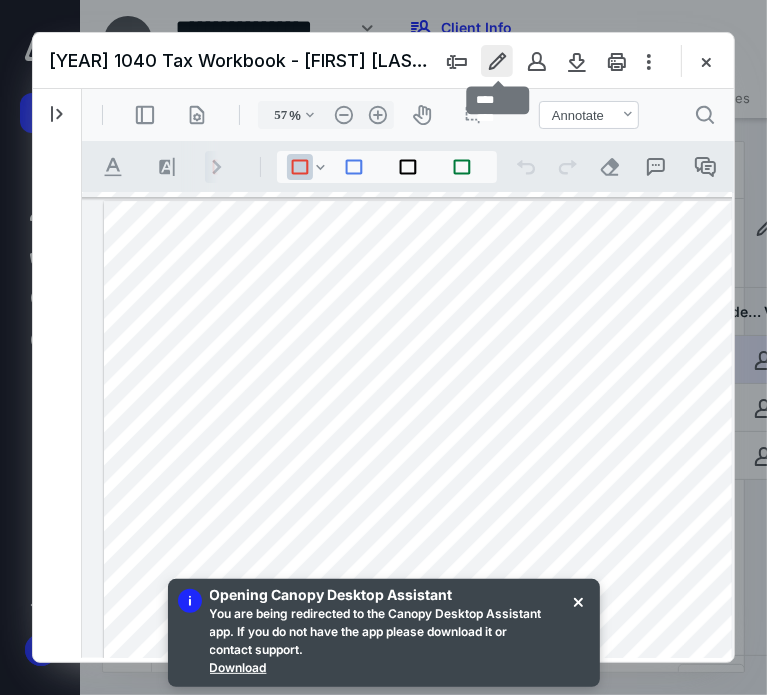 click at bounding box center [497, 61] 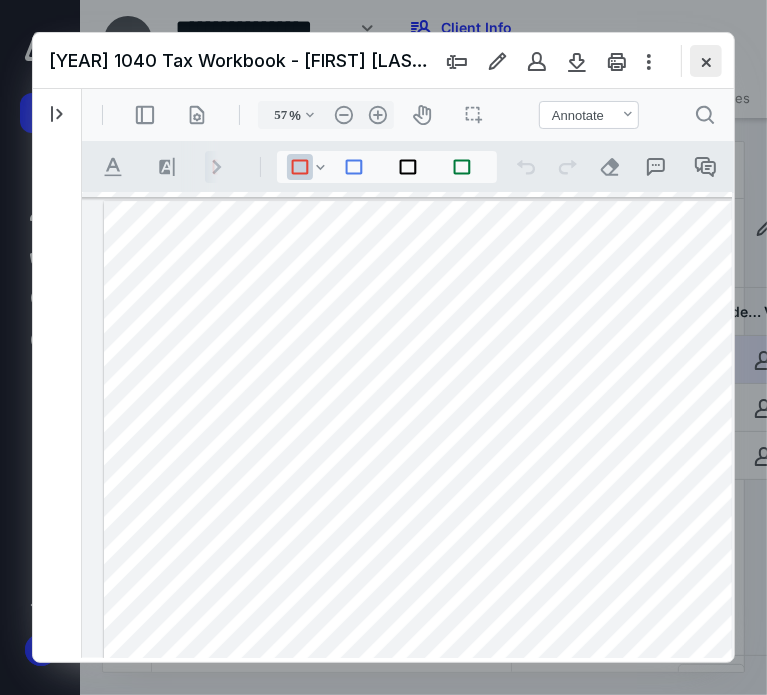 click at bounding box center (706, 61) 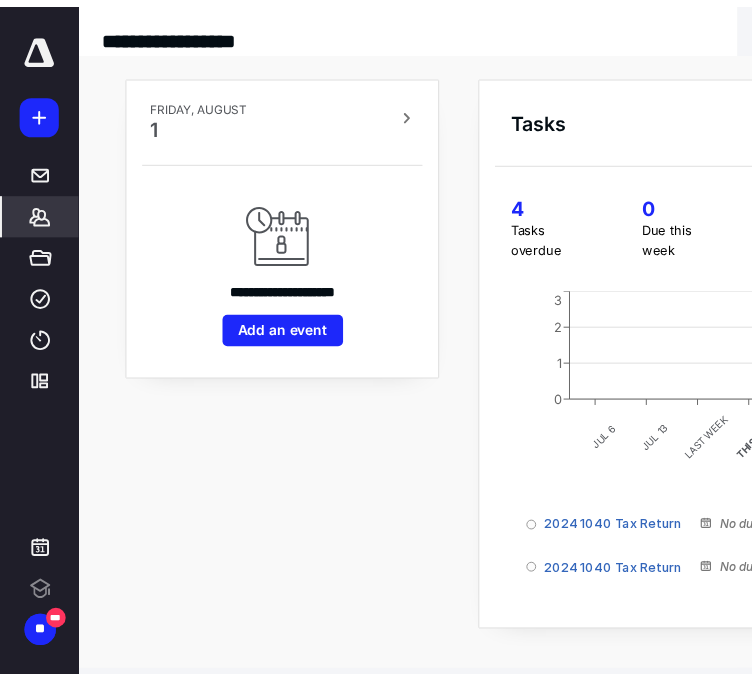 scroll, scrollTop: 0, scrollLeft: 0, axis: both 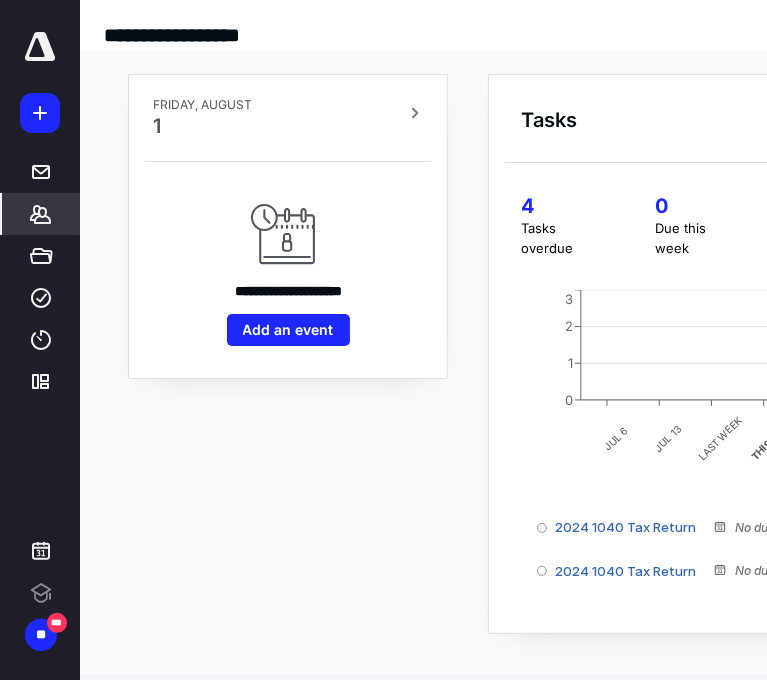 click 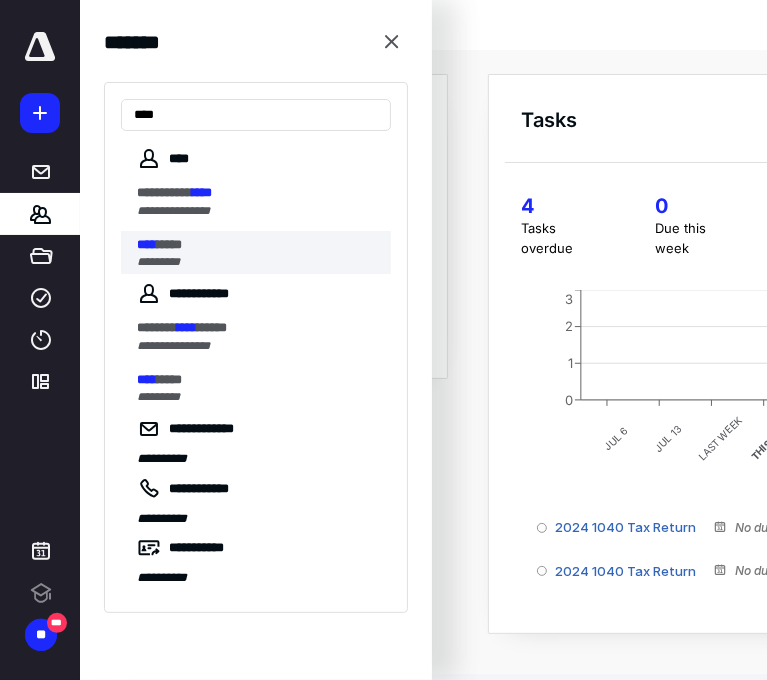 type on "****" 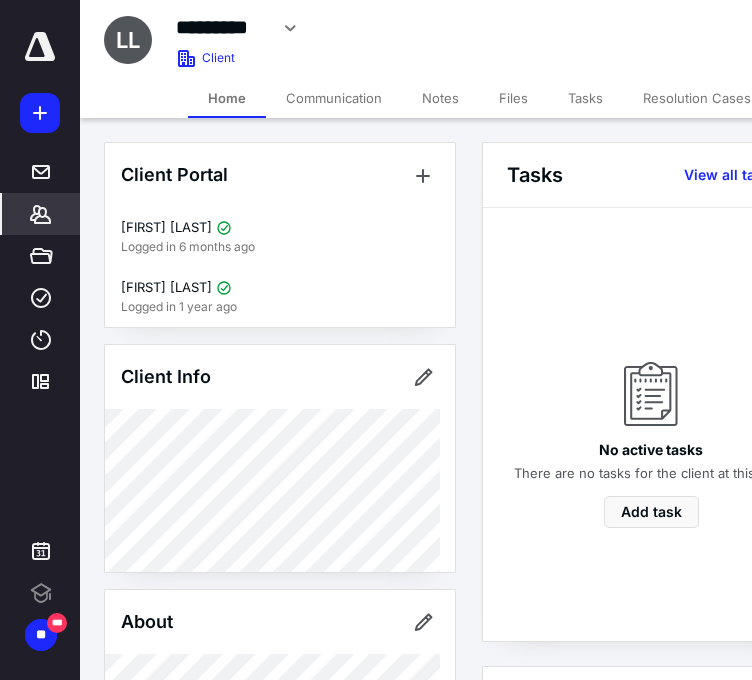 click on "Files" at bounding box center (513, 98) 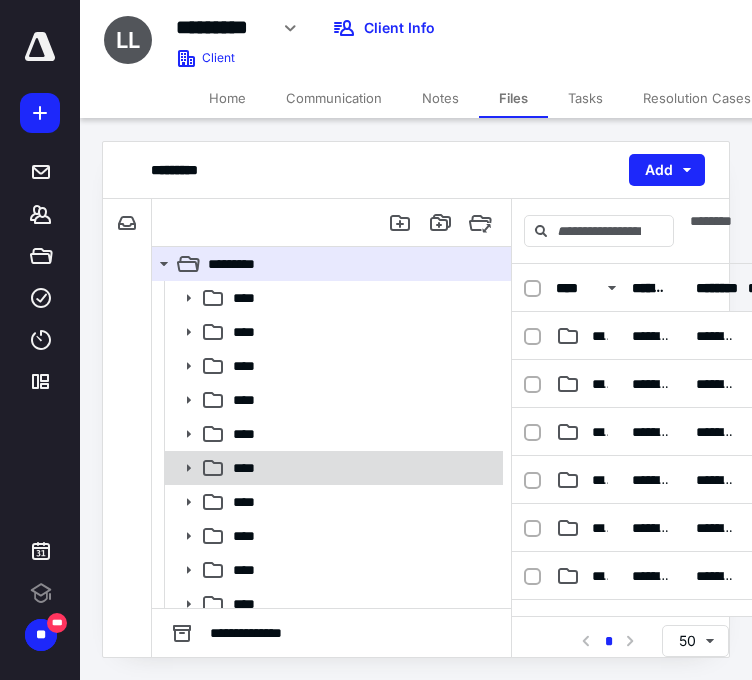 scroll, scrollTop: 0, scrollLeft: 0, axis: both 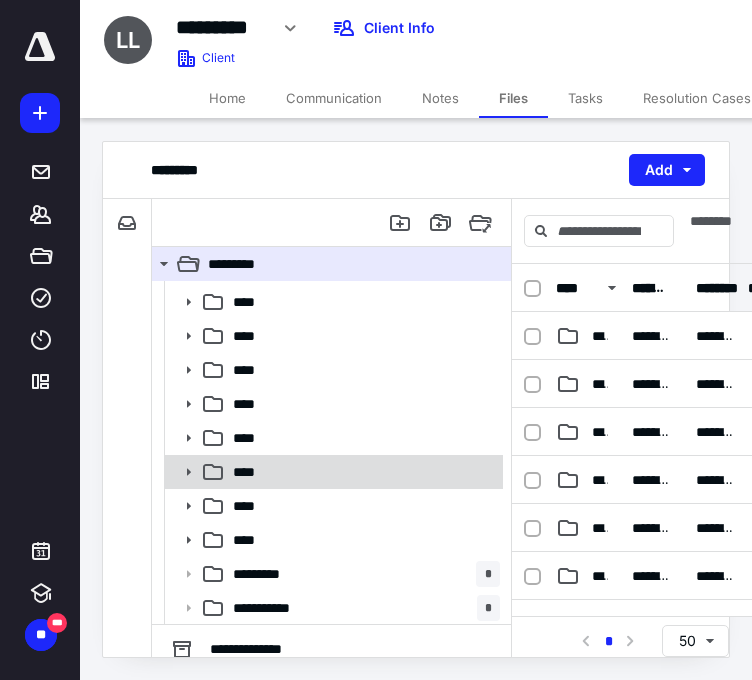 click 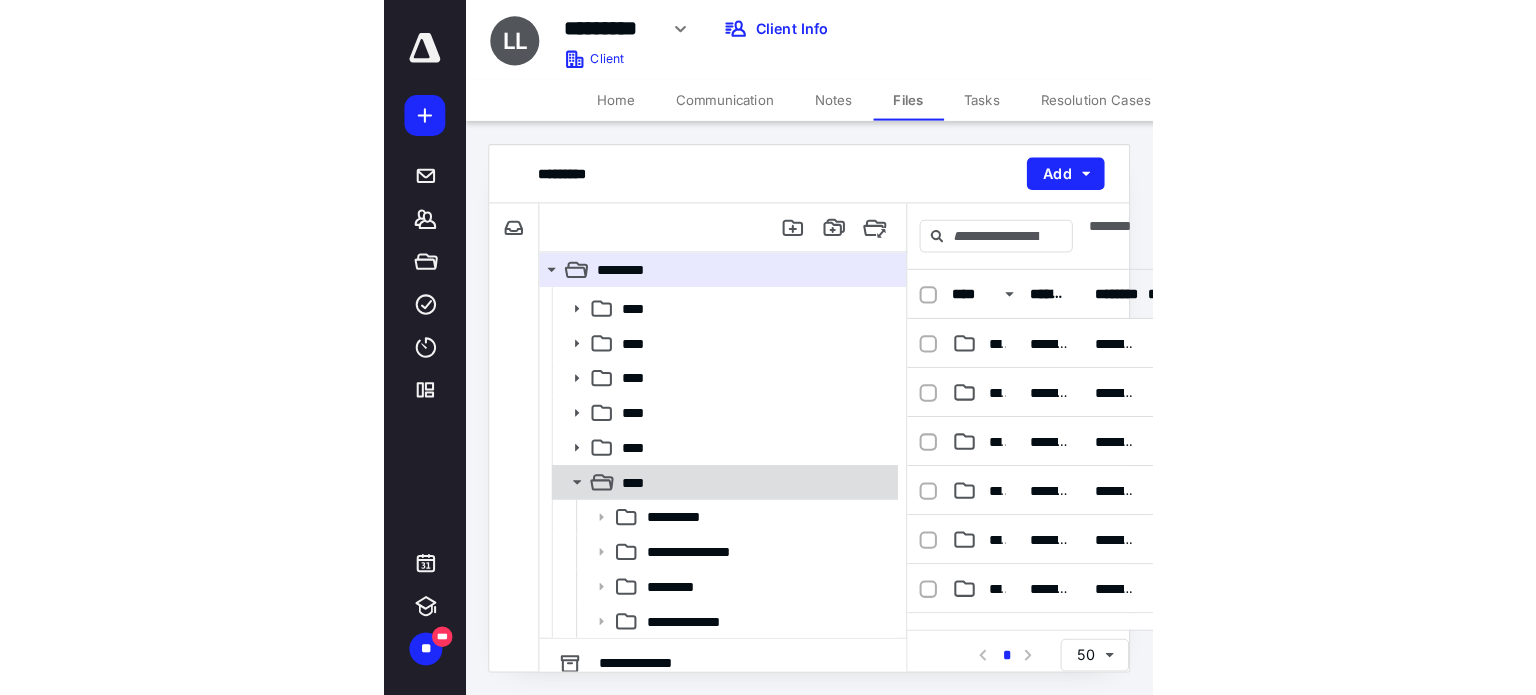 scroll, scrollTop: 234, scrollLeft: 0, axis: vertical 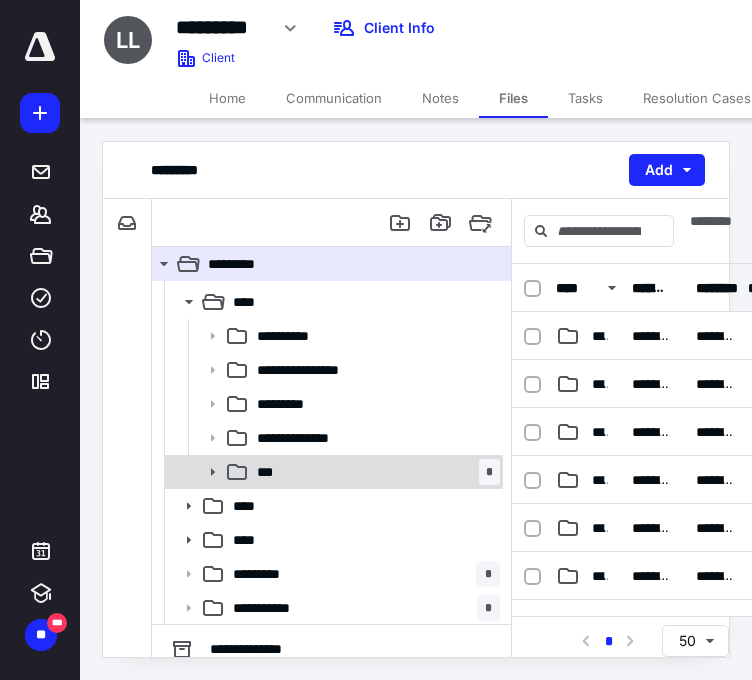 click on "*** *" at bounding box center [374, 472] 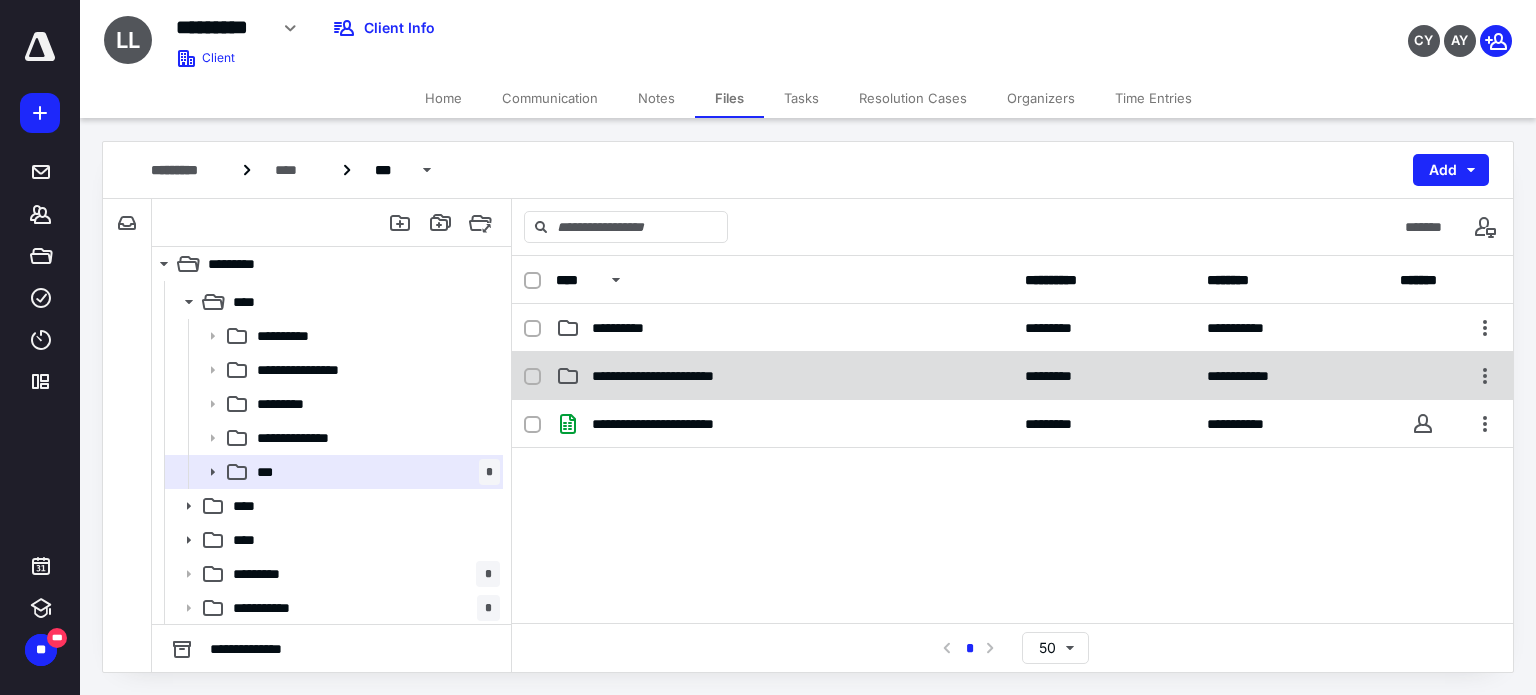 click on "**********" at bounding box center (784, 376) 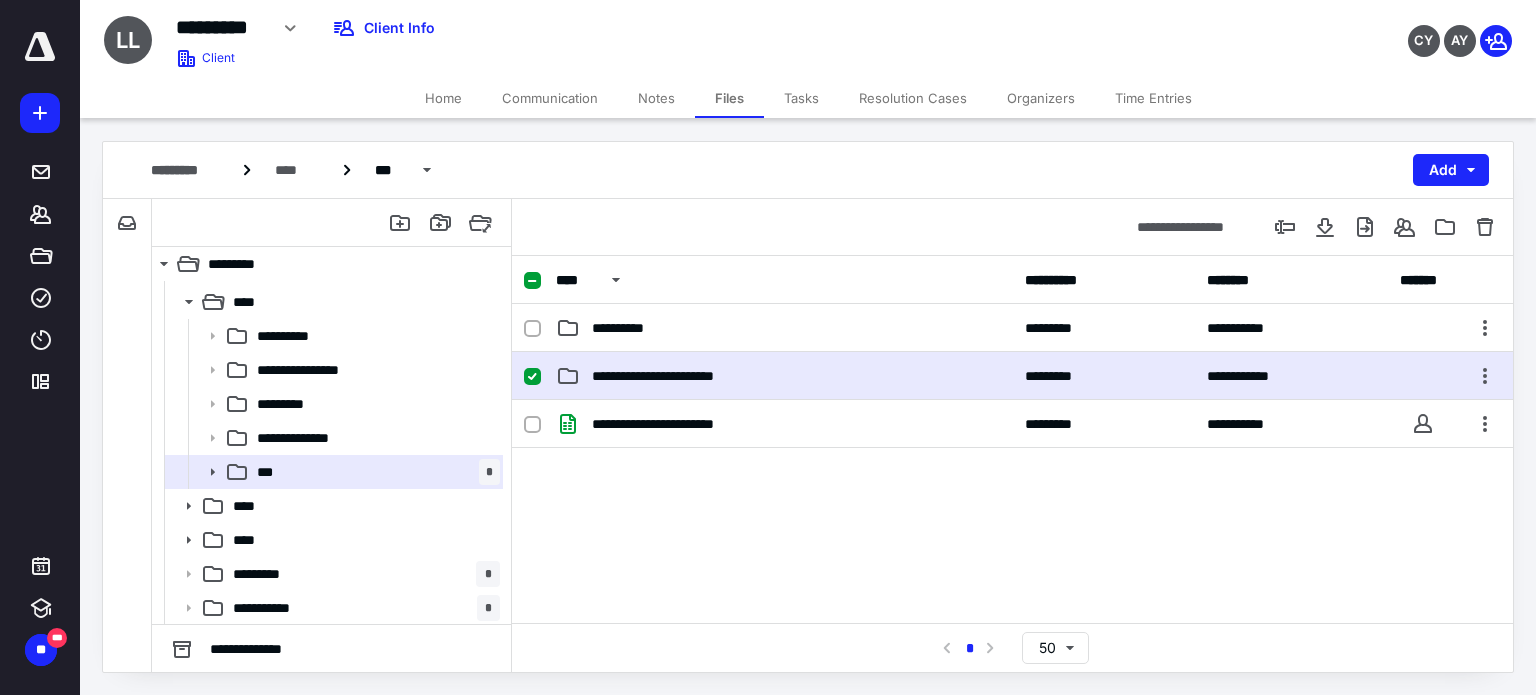 click on "**********" at bounding box center [784, 376] 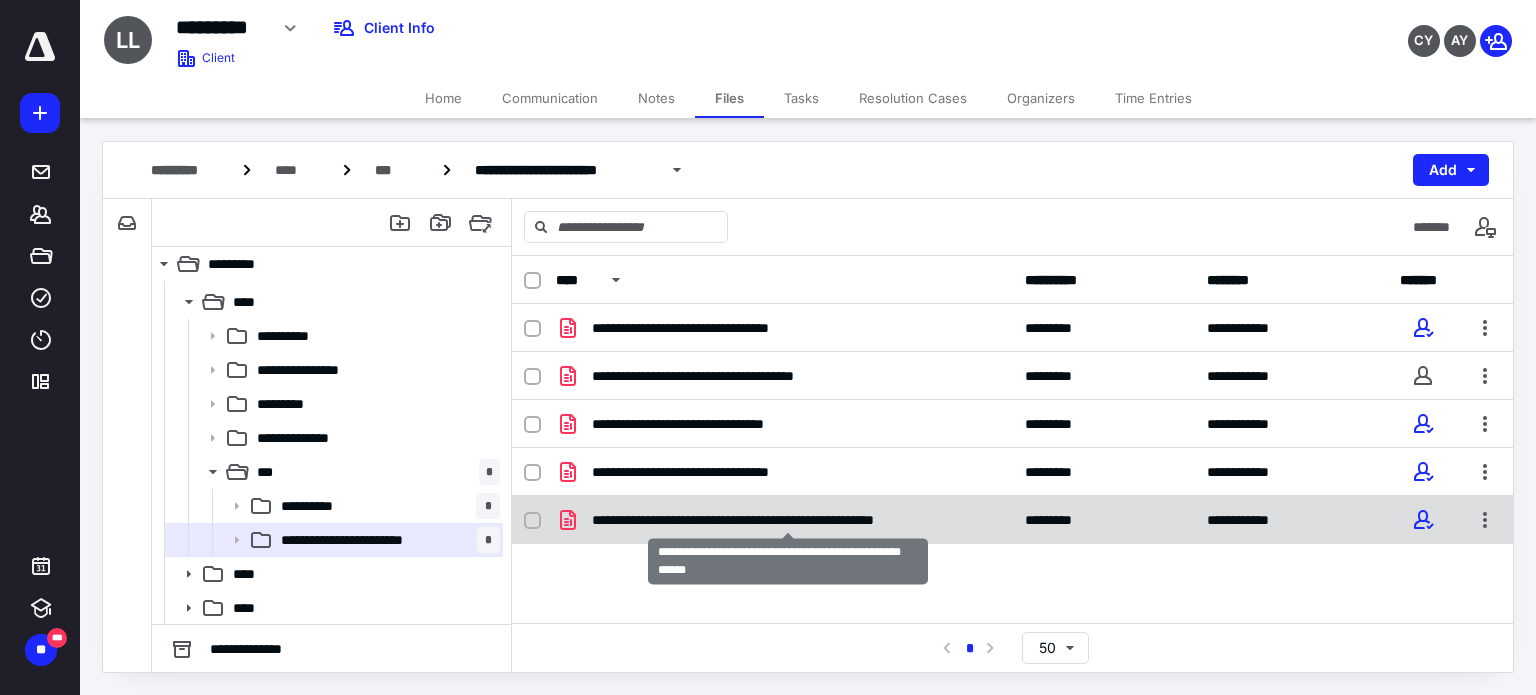 click on "**********" at bounding box center (788, 520) 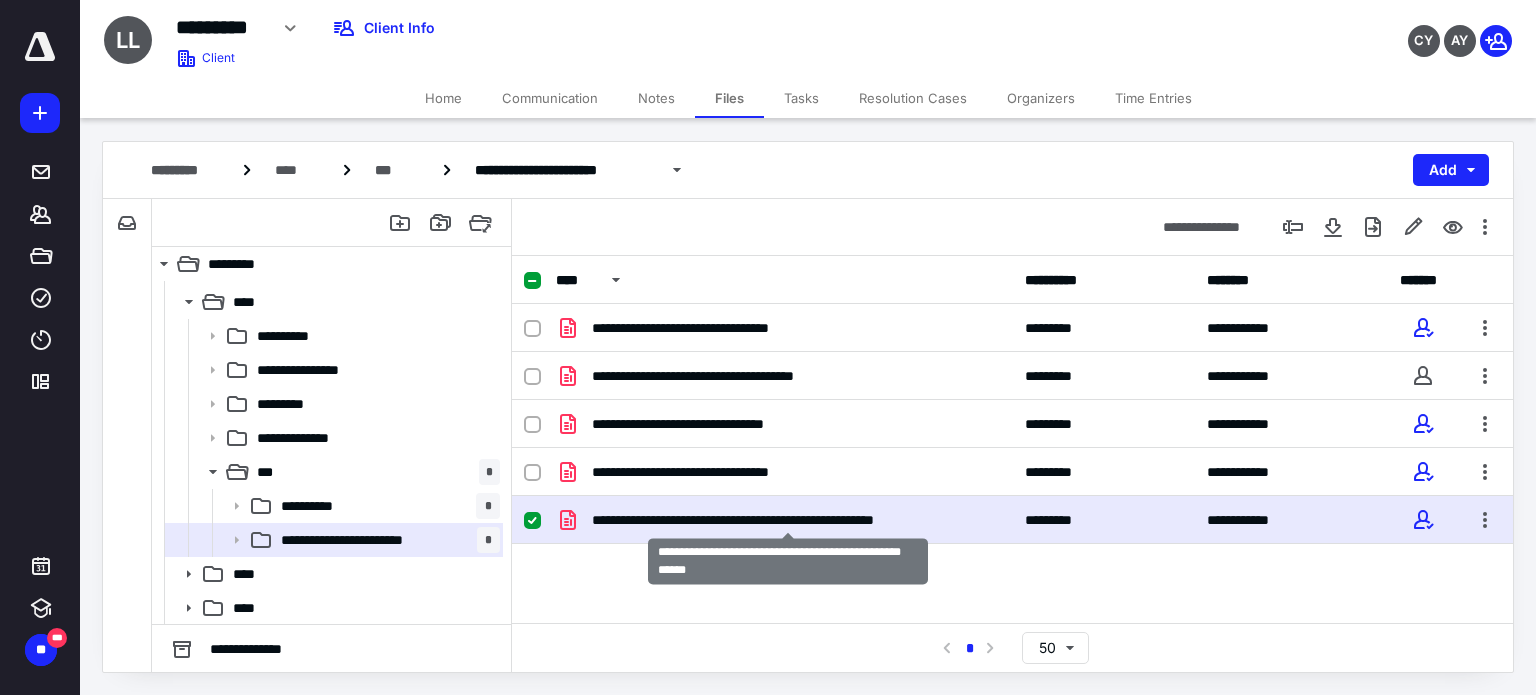 click on "**********" at bounding box center (788, 520) 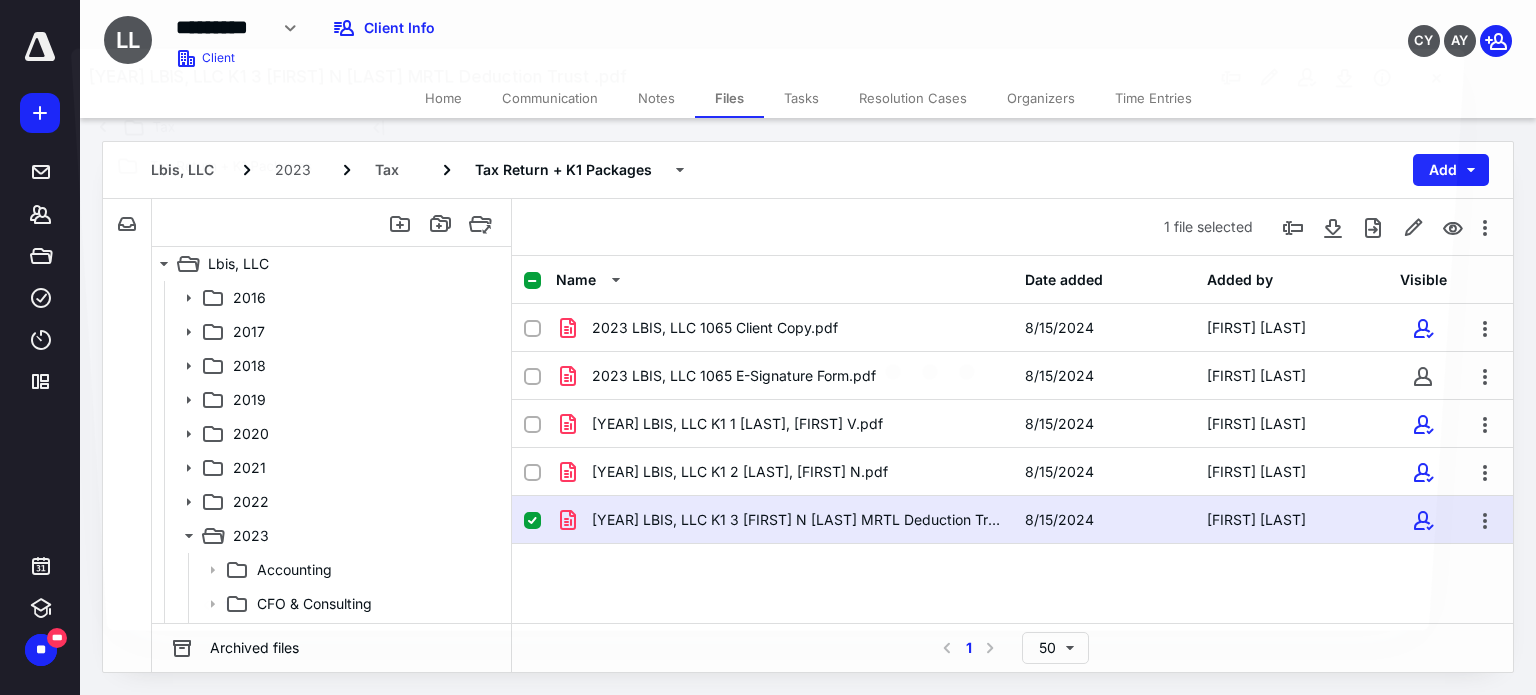 scroll, scrollTop: 234, scrollLeft: 0, axis: vertical 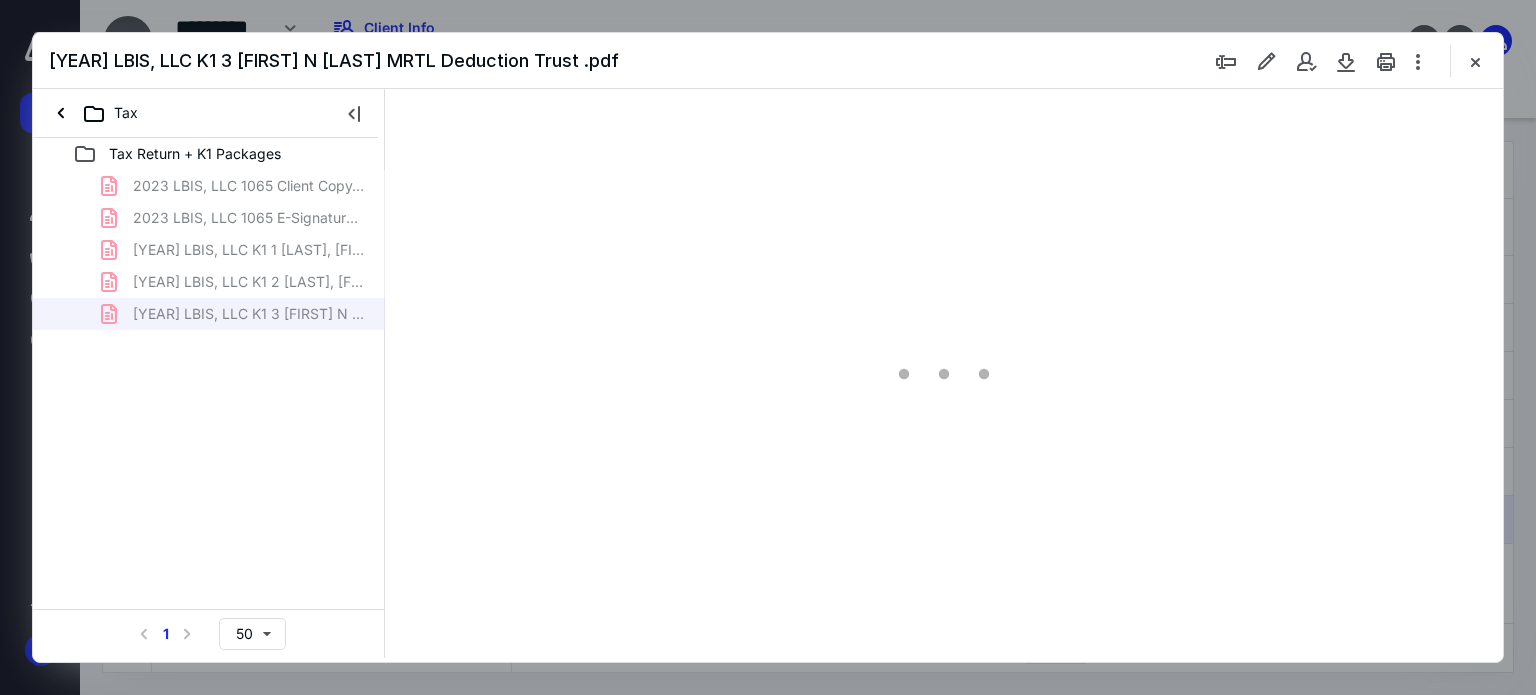 type on "62" 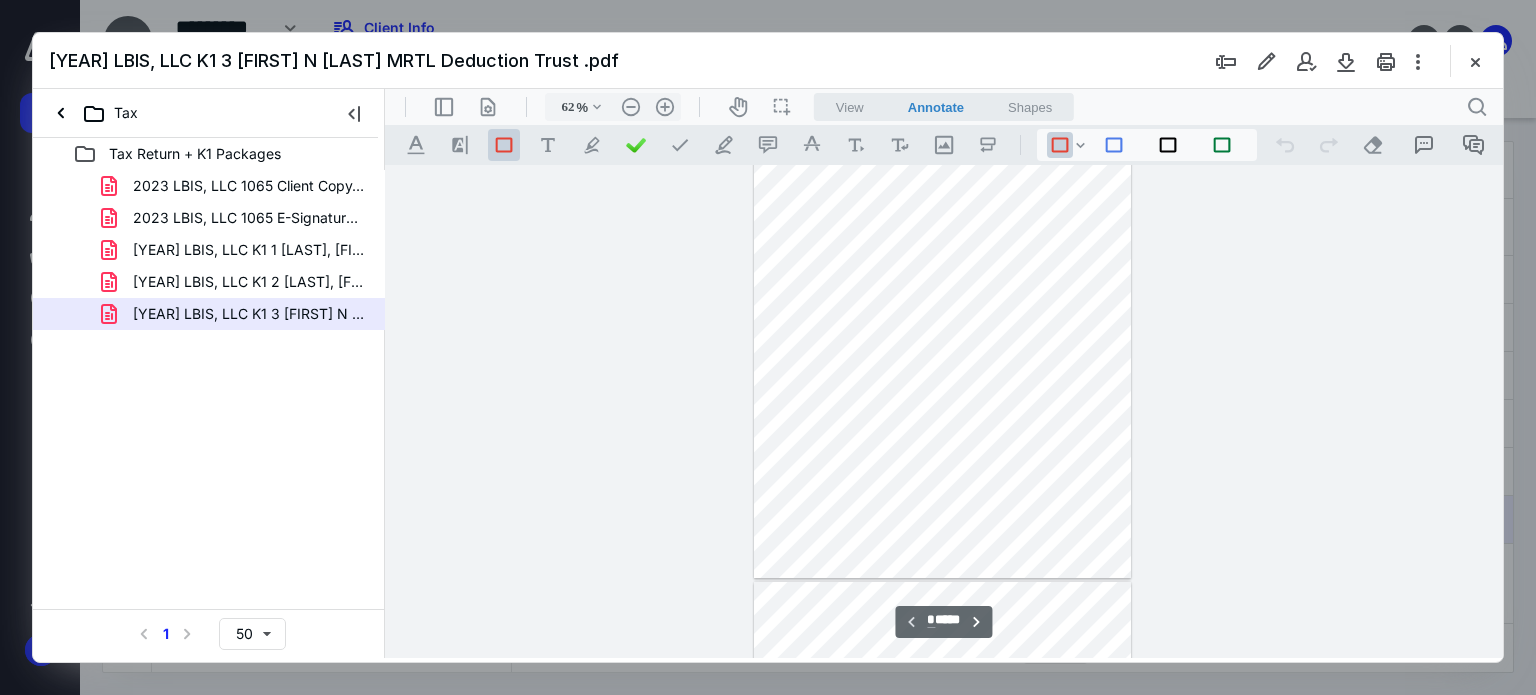 type on "*" 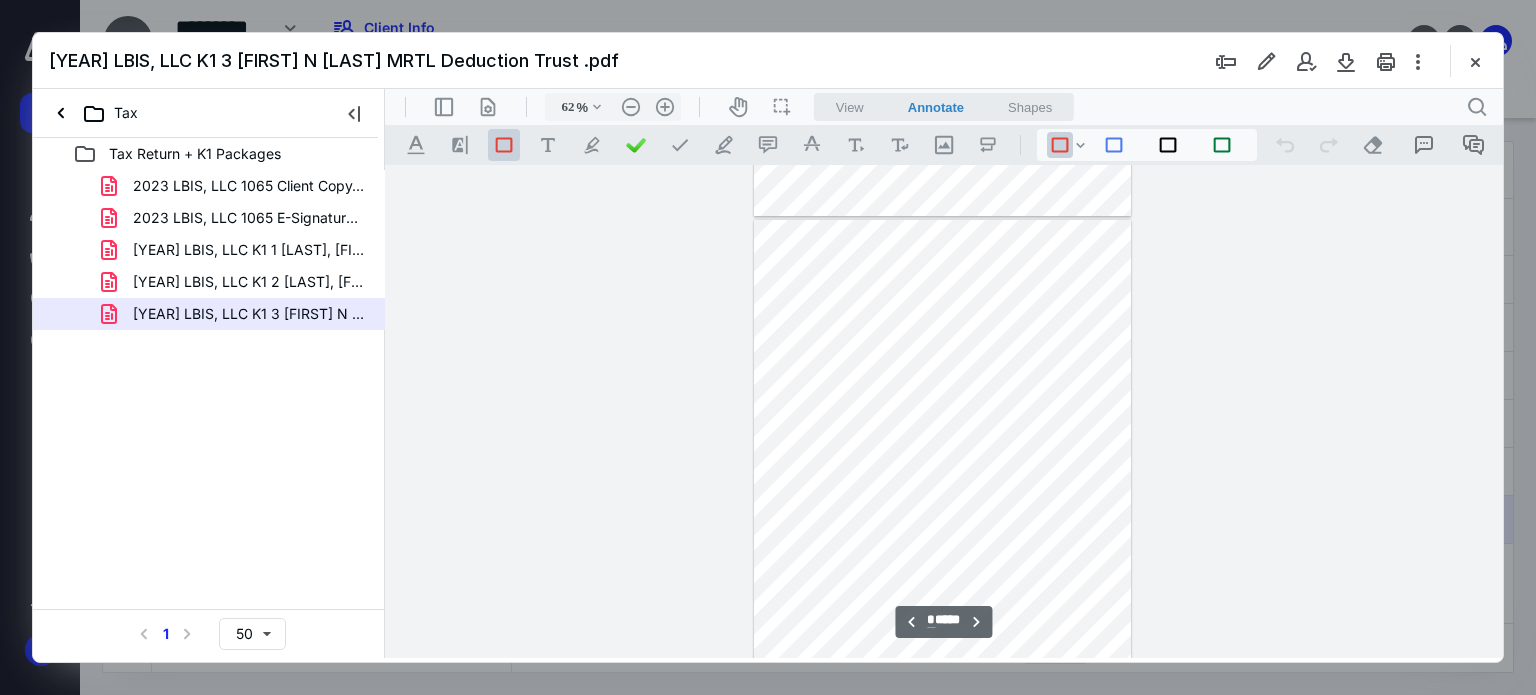 scroll, scrollTop: 440, scrollLeft: 0, axis: vertical 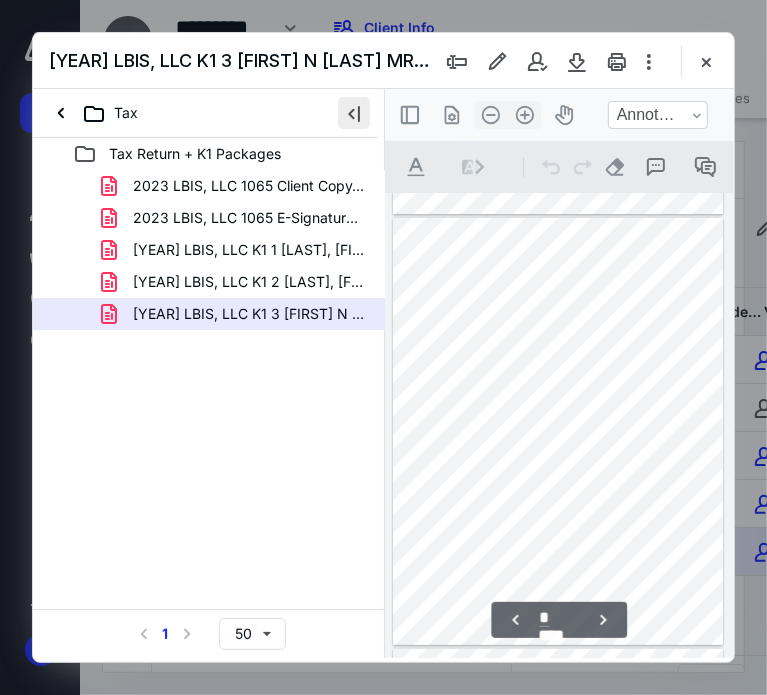 click at bounding box center (354, 113) 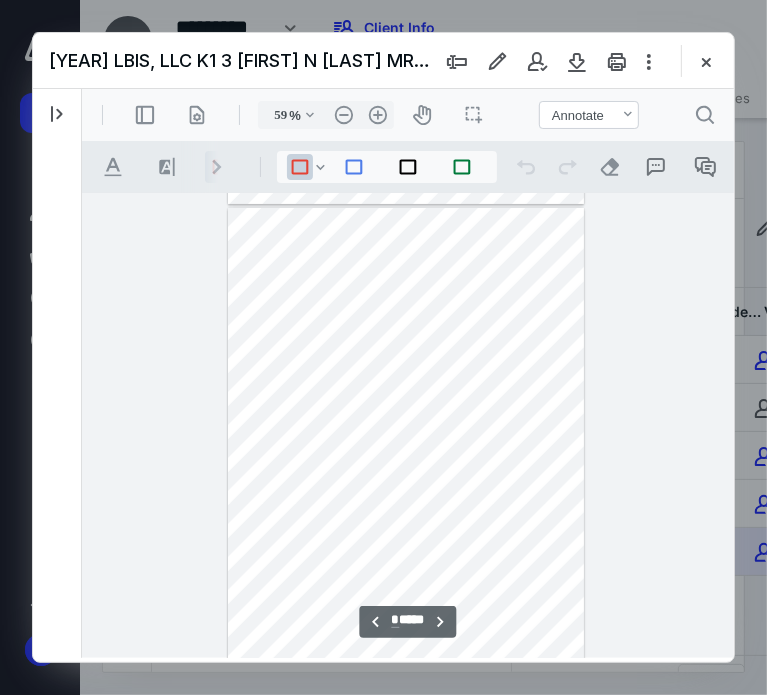 scroll, scrollTop: 452, scrollLeft: 0, axis: vertical 